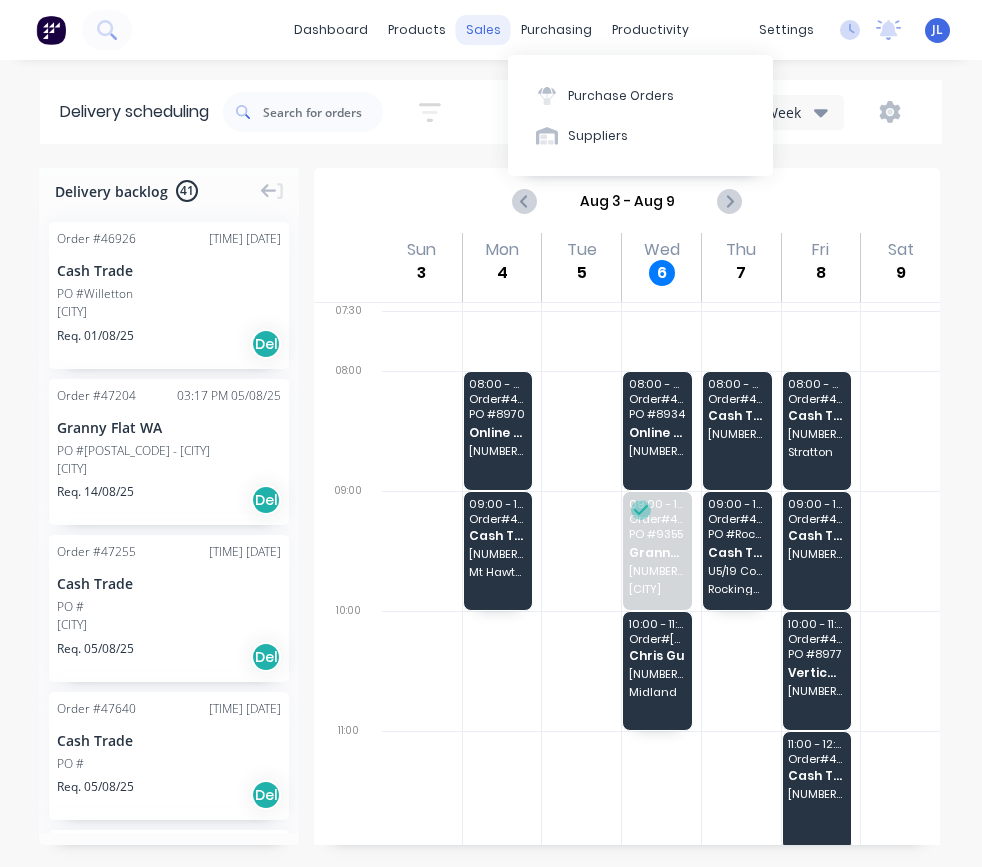 scroll, scrollTop: 0, scrollLeft: 0, axis: both 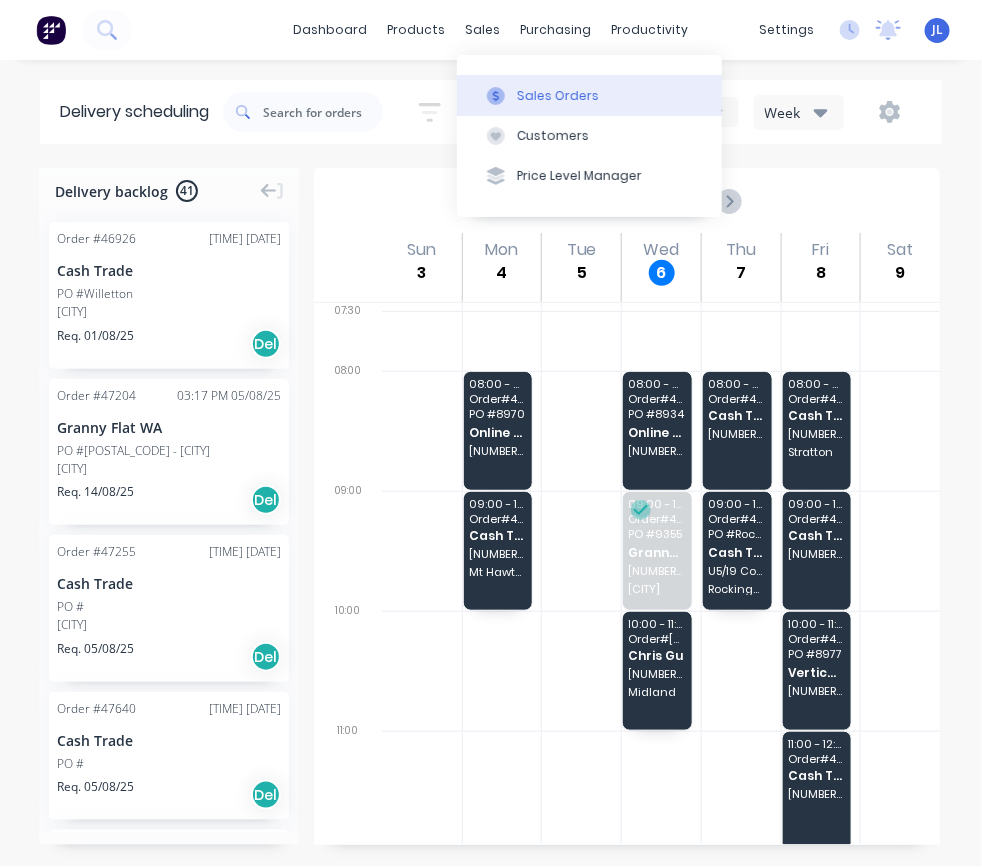 click on "Sales Orders" at bounding box center [589, 95] 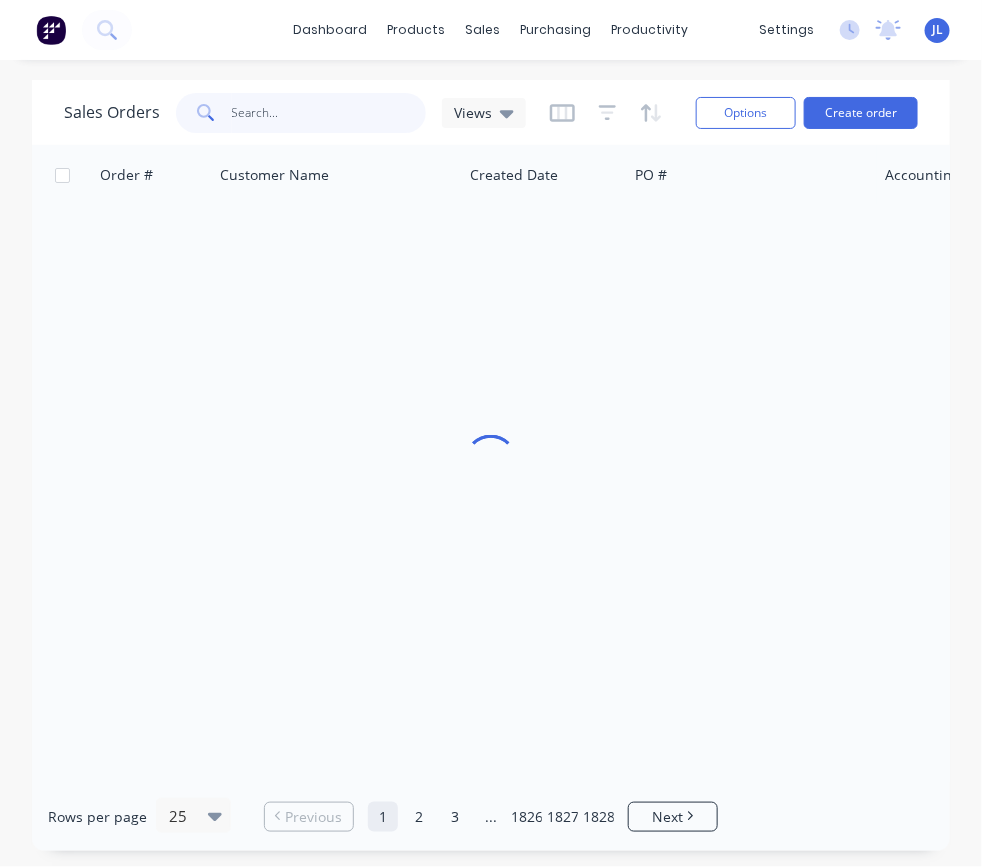 click at bounding box center (329, 113) 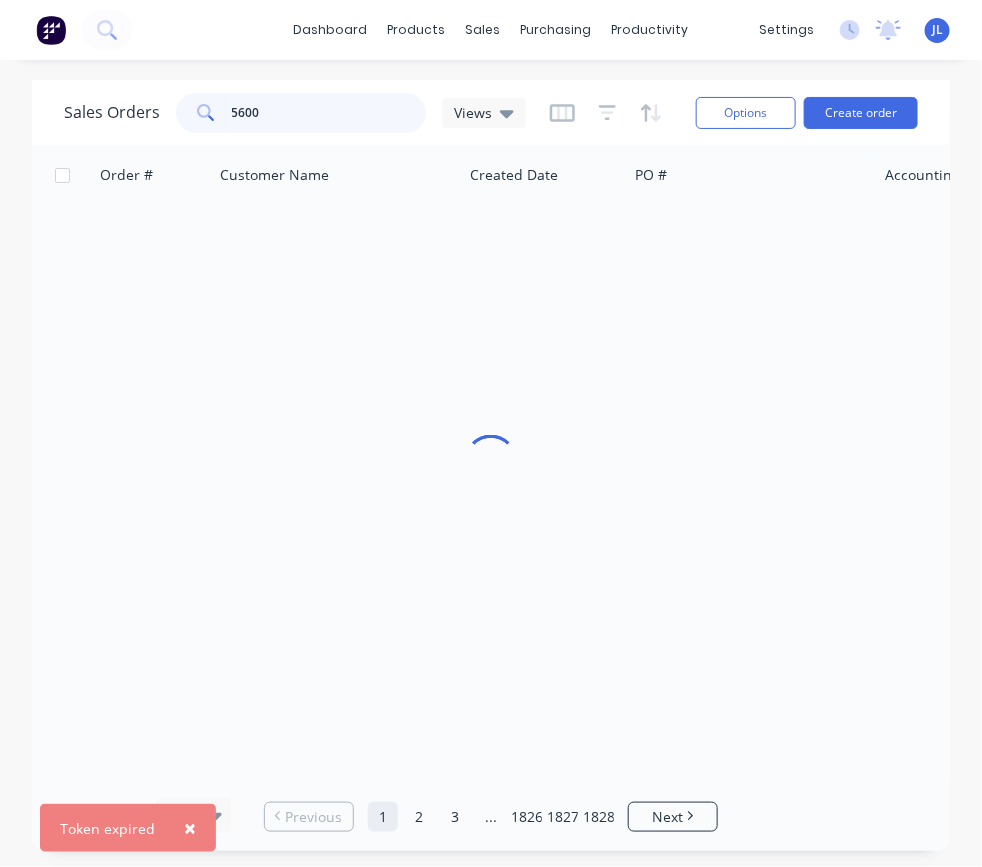 type on "56003" 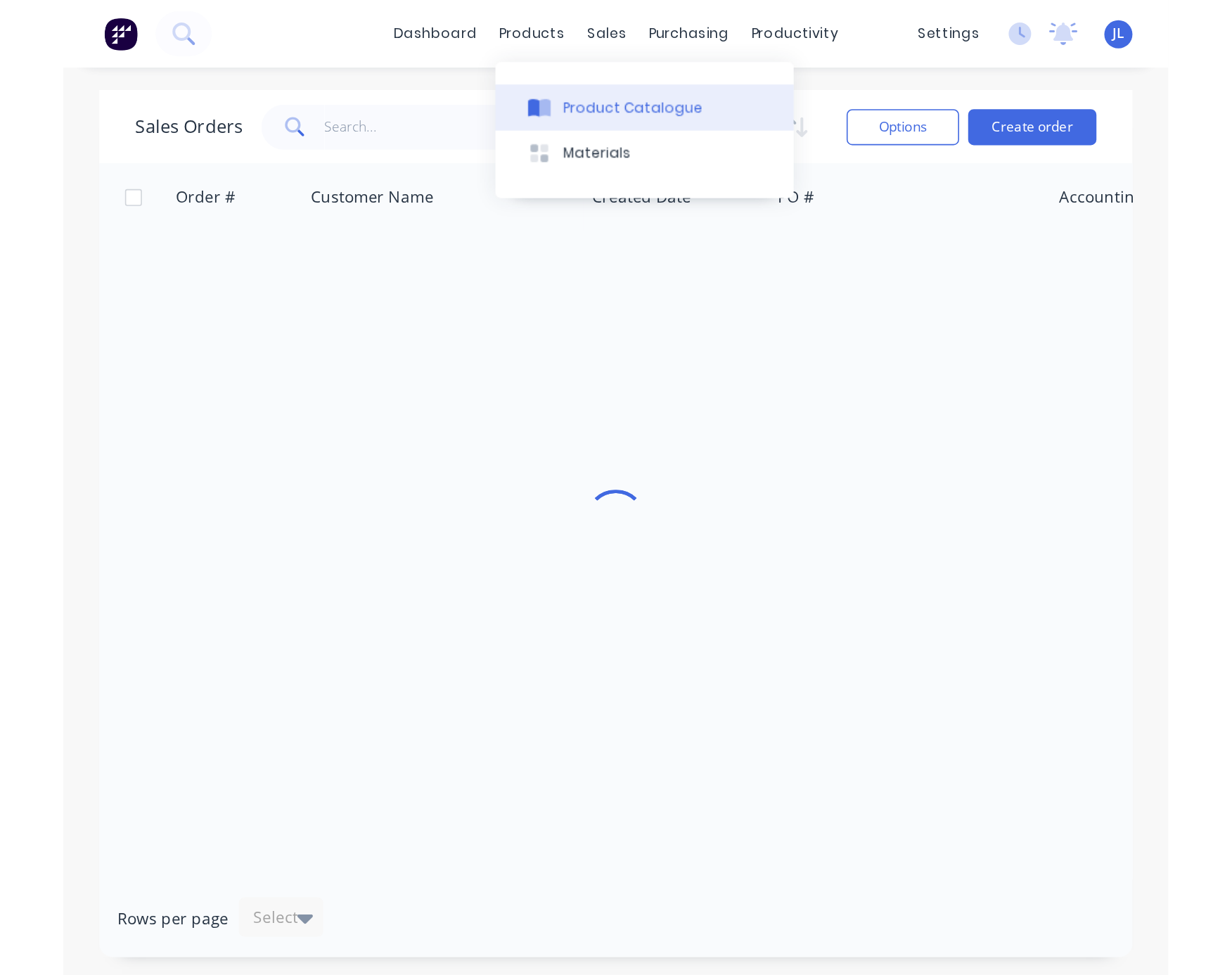 scroll, scrollTop: 0, scrollLeft: 0, axis: both 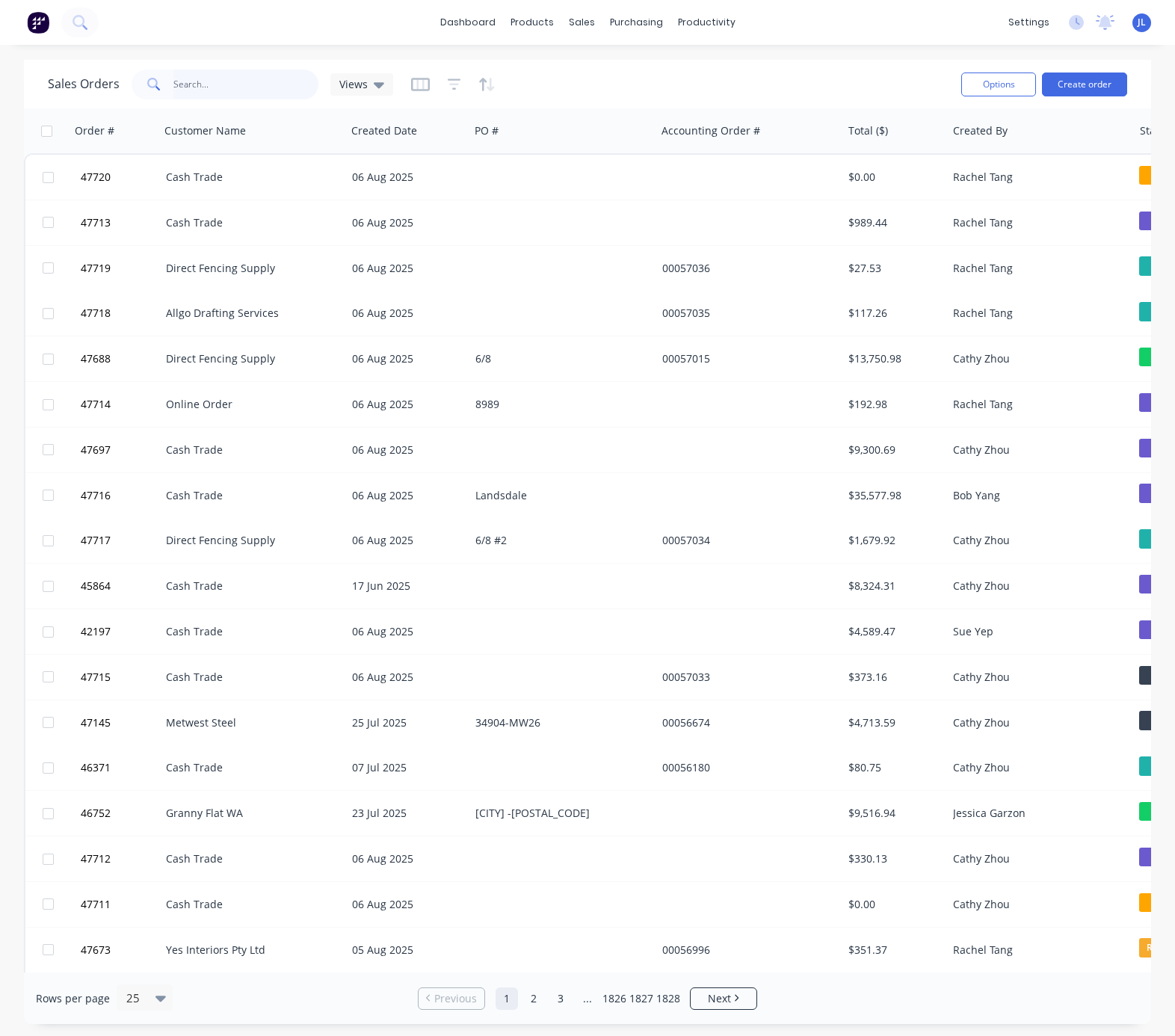 click at bounding box center (246, 84) 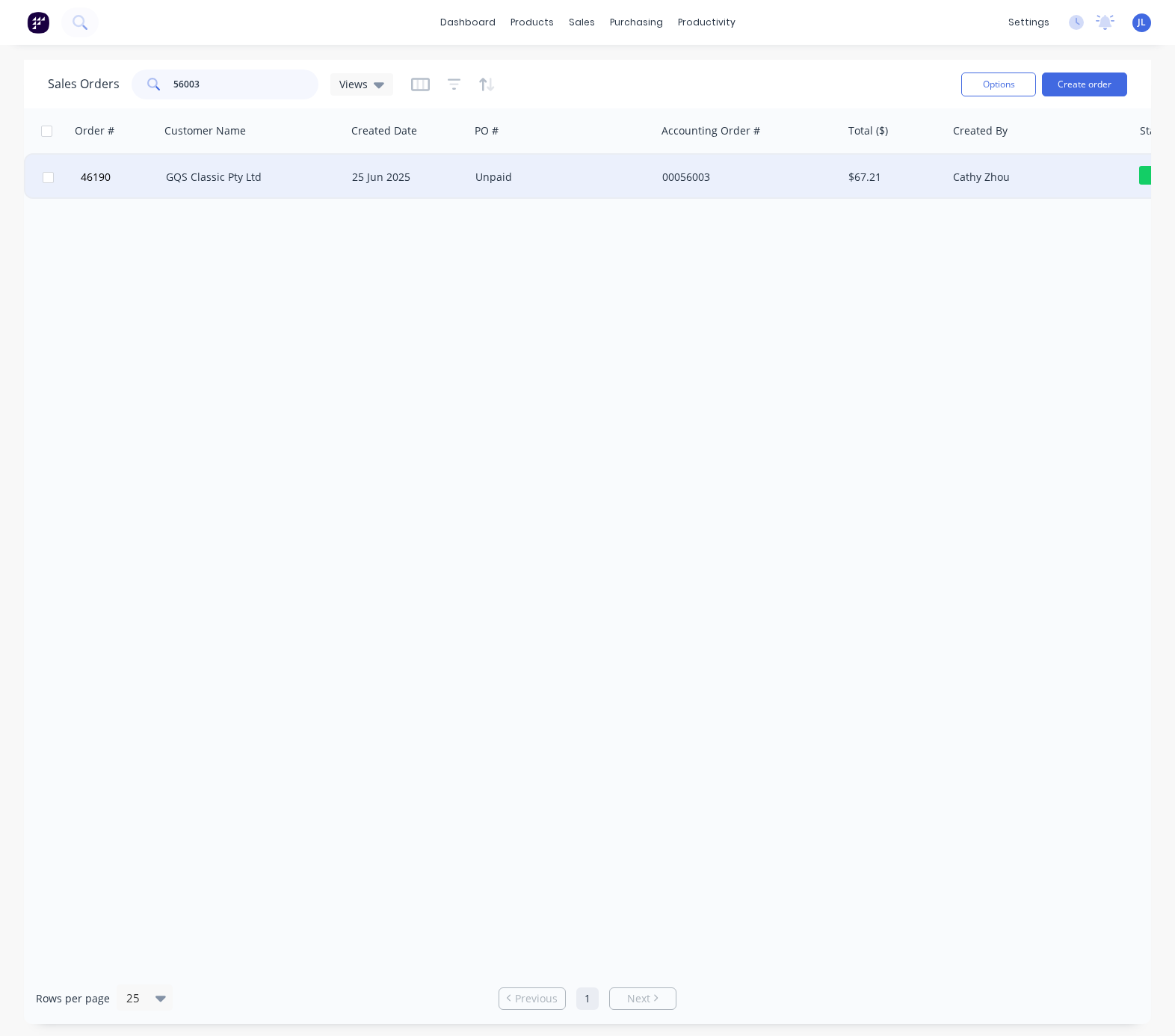 type on "56003" 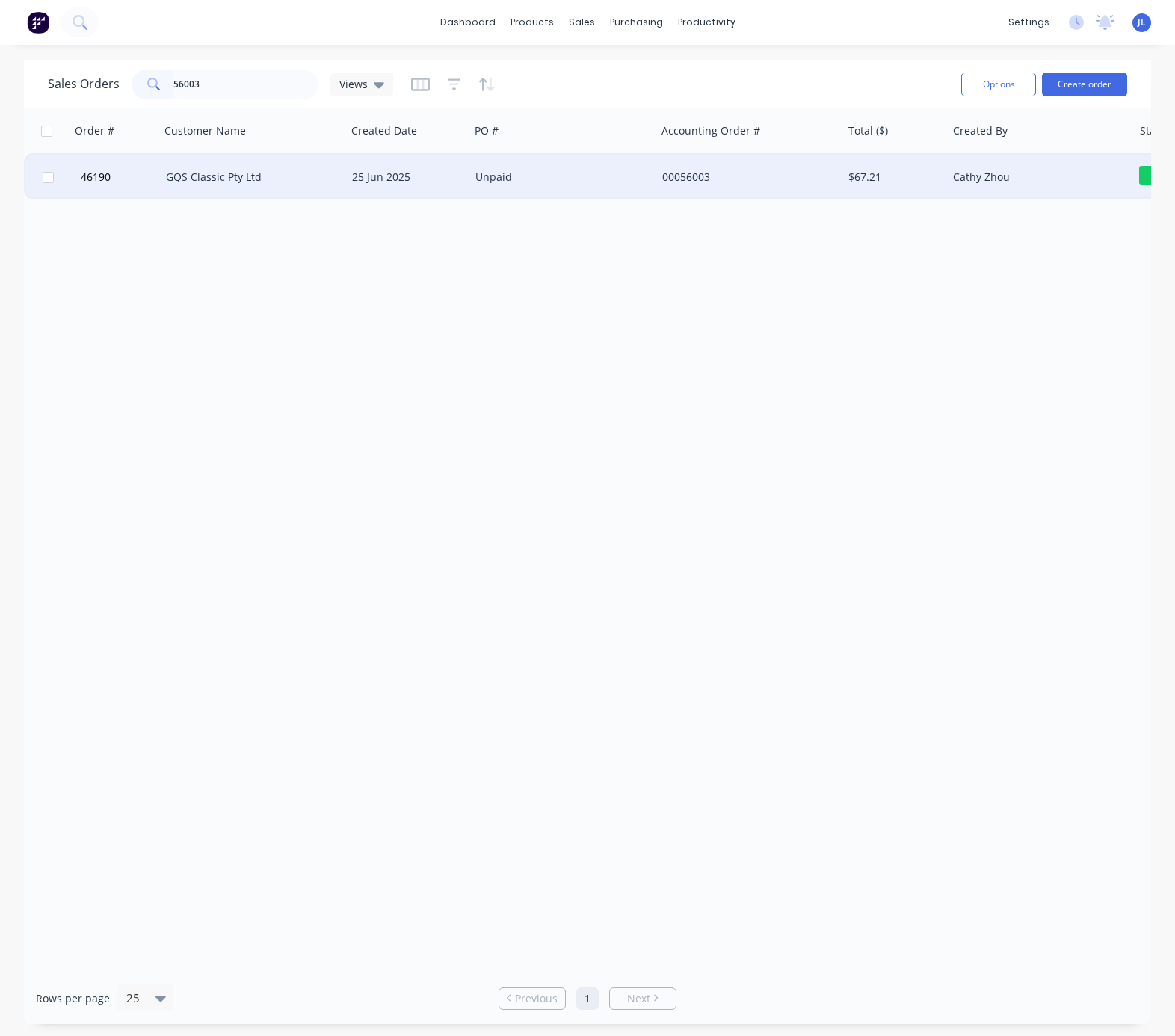click on "Unpaid" at bounding box center [558, 177] 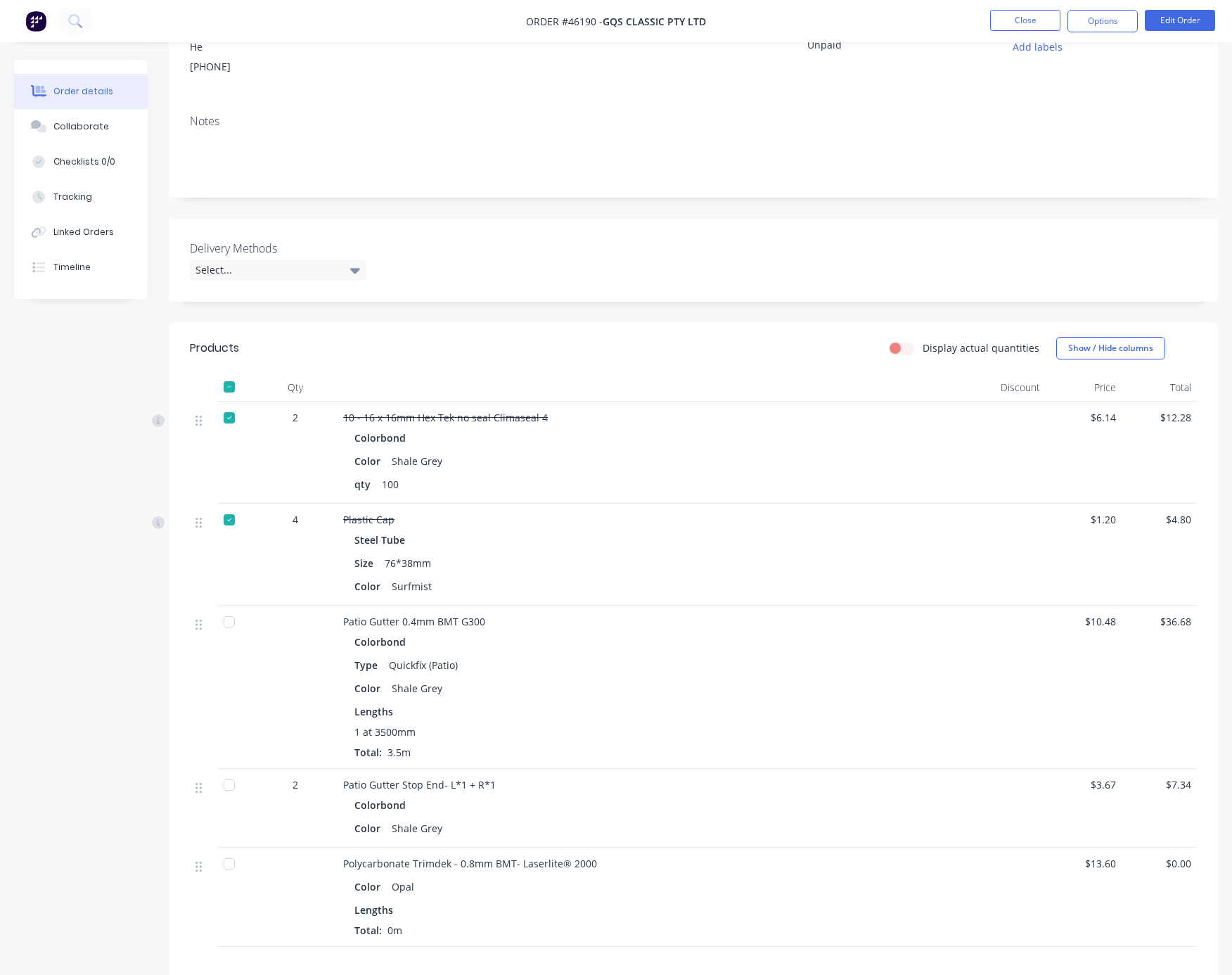 scroll, scrollTop: 68, scrollLeft: 0, axis: vertical 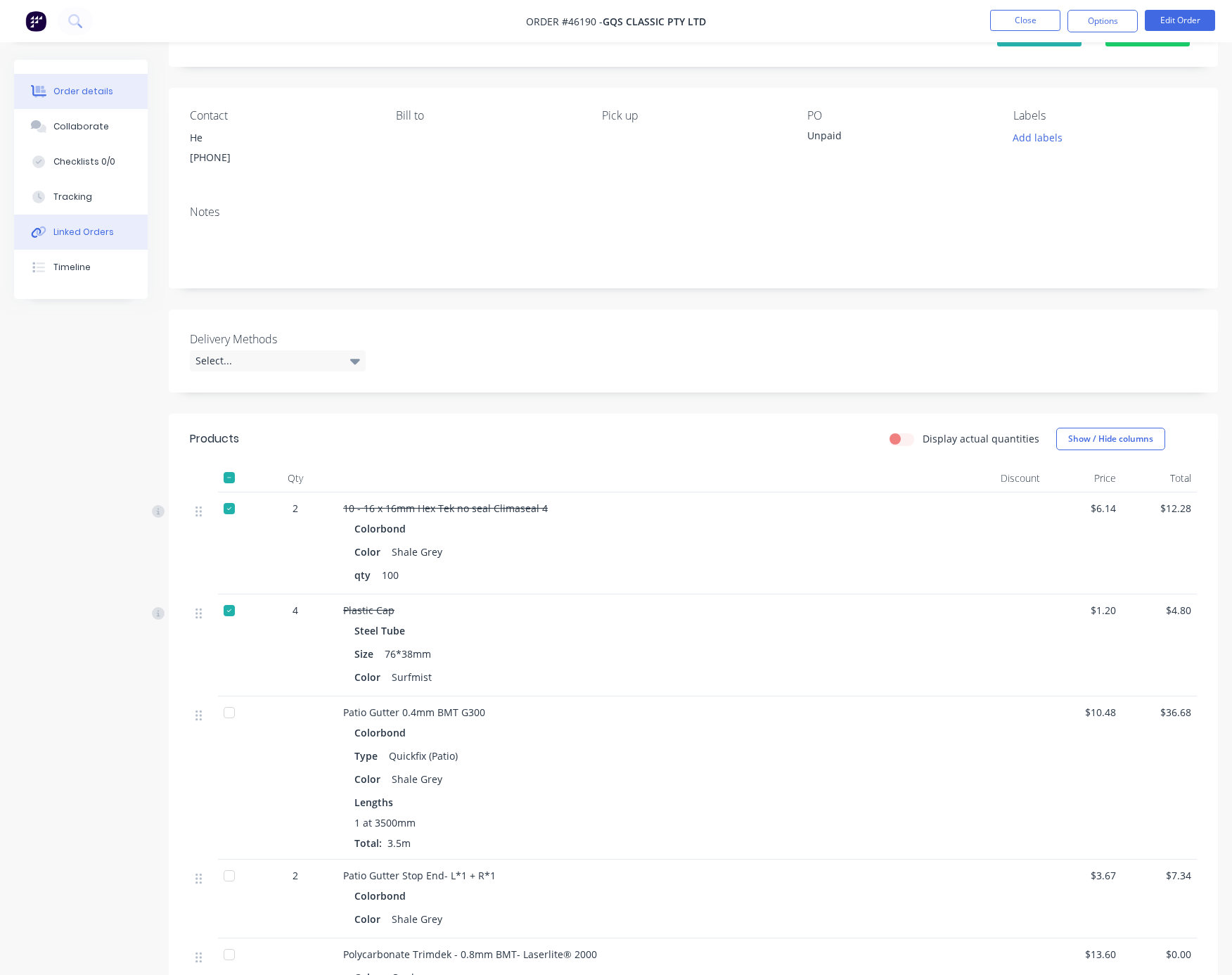 click on "Linked Orders" at bounding box center [81, 232] 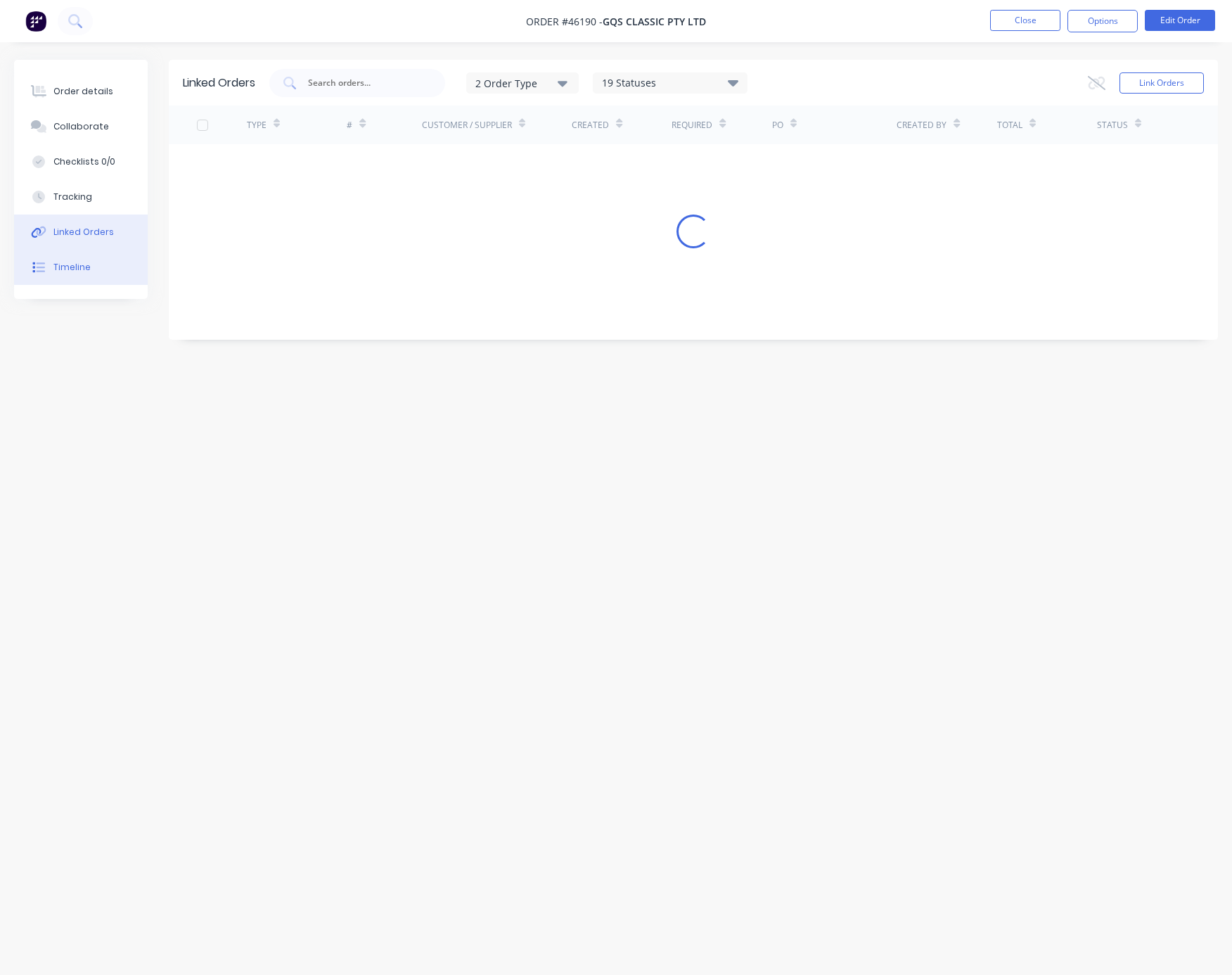 scroll, scrollTop: 0, scrollLeft: 0, axis: both 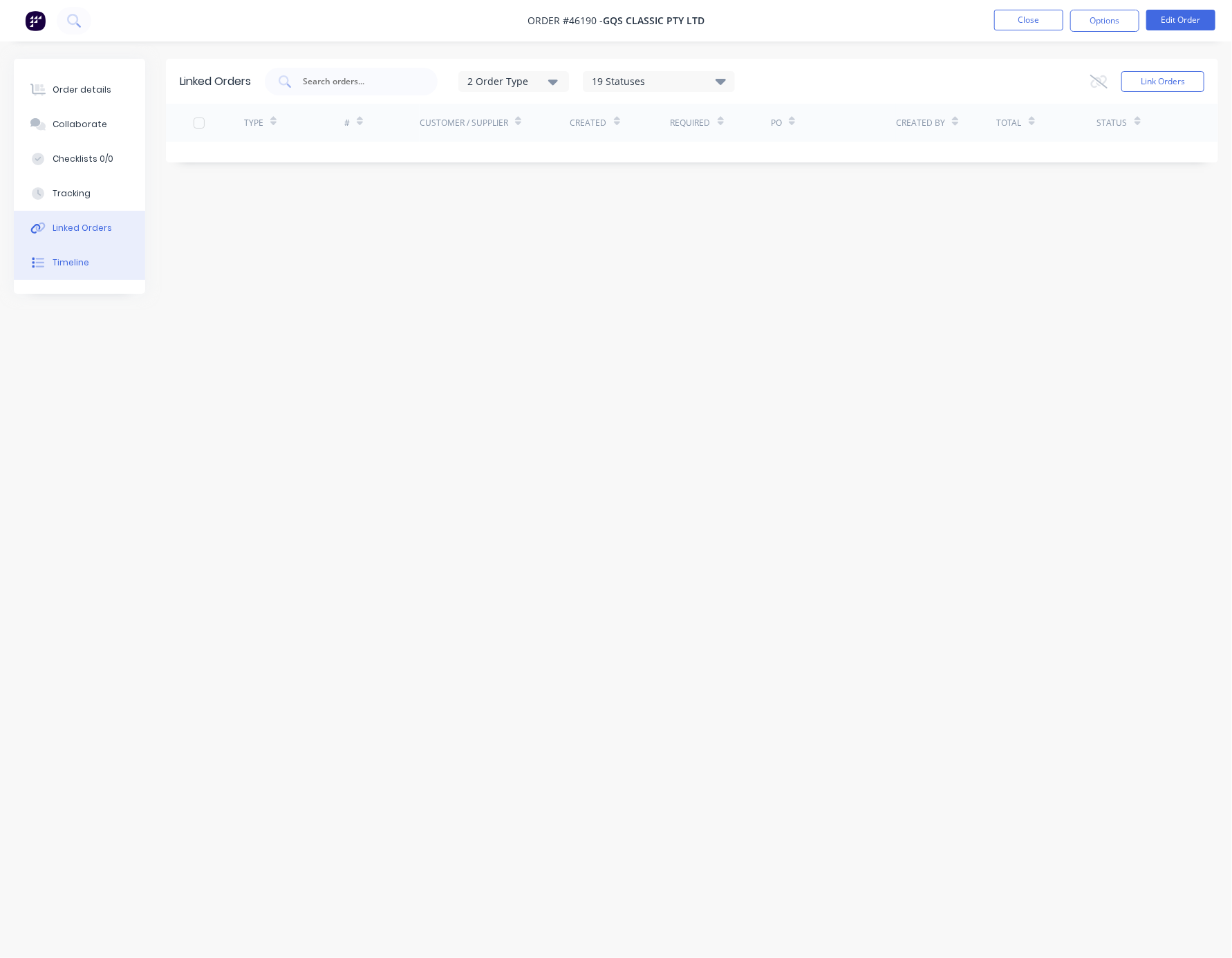 click on "Timeline" at bounding box center (71, 263) 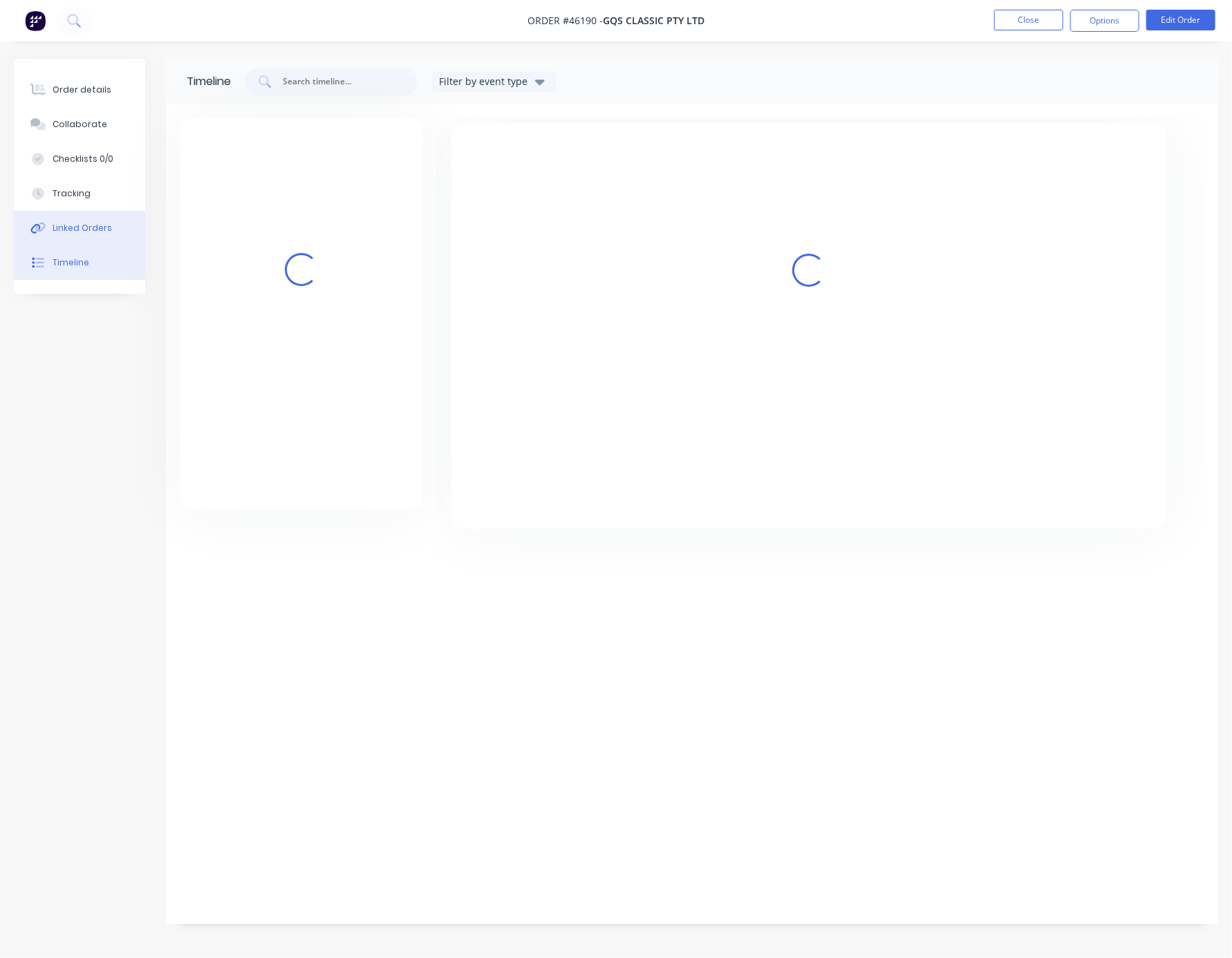 click on "Linked Orders" at bounding box center (82, 228) 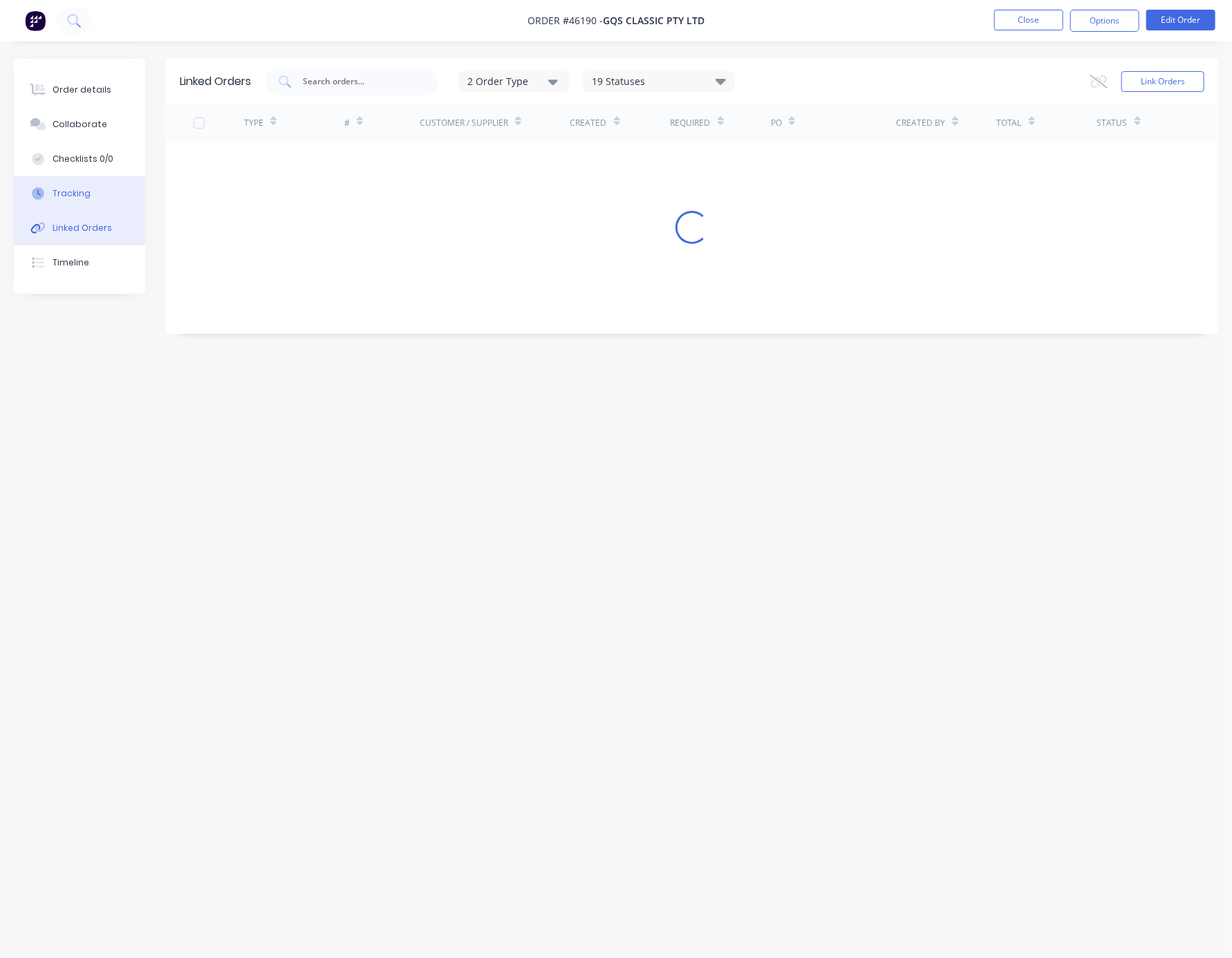 click on "Tracking" at bounding box center [80, 194] 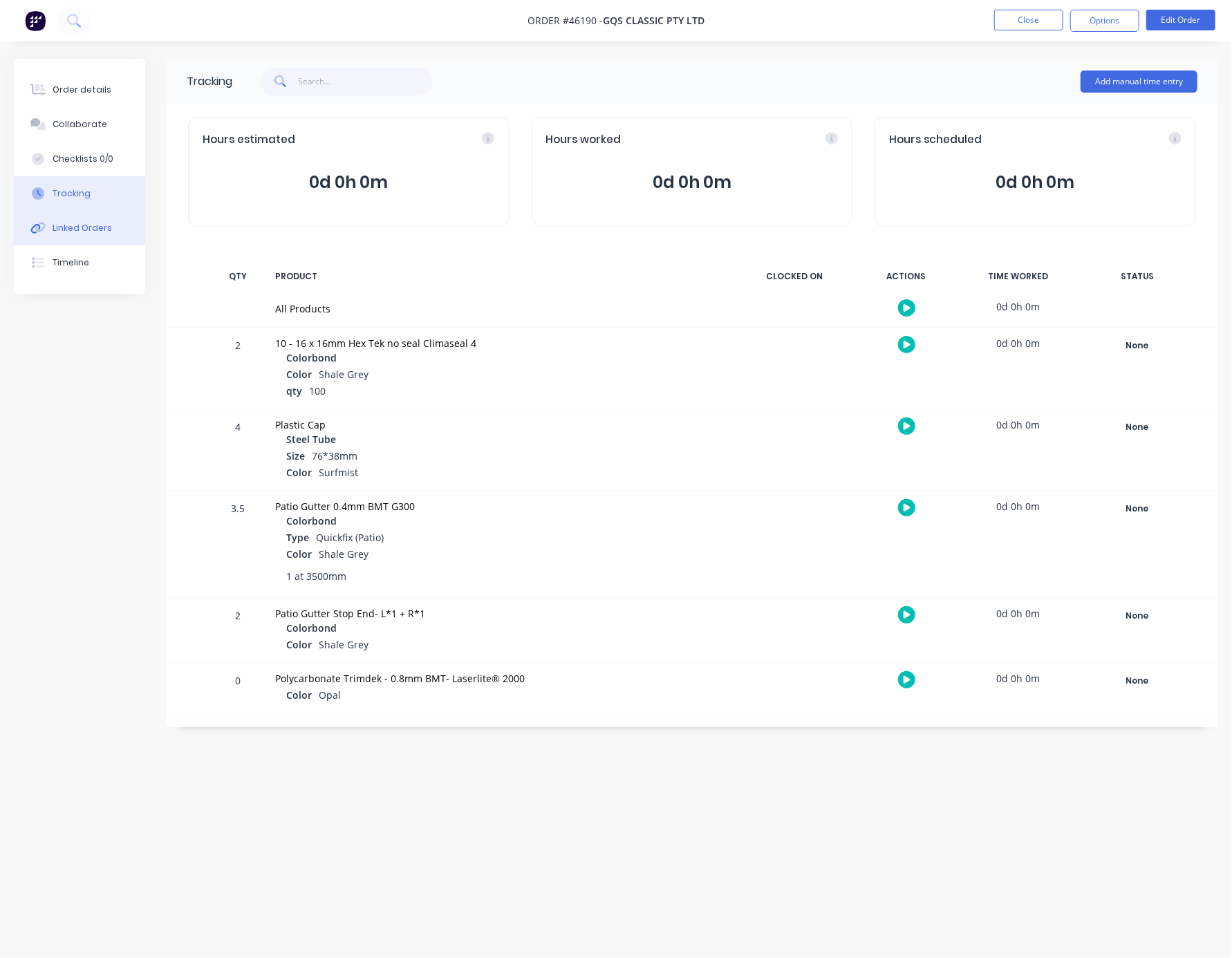 click on "Linked Orders" at bounding box center (82, 228) 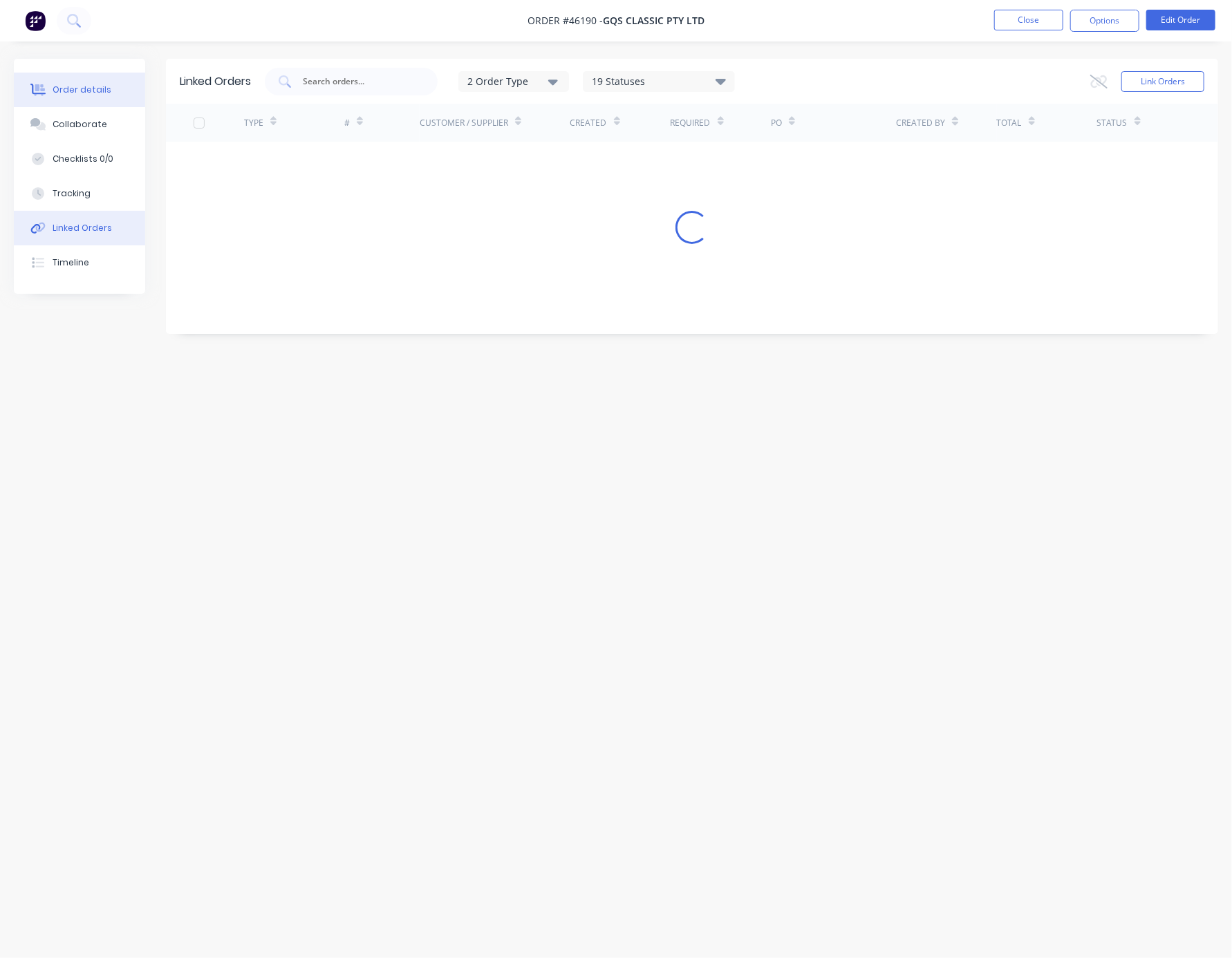 click on "Order details" at bounding box center [82, 90] 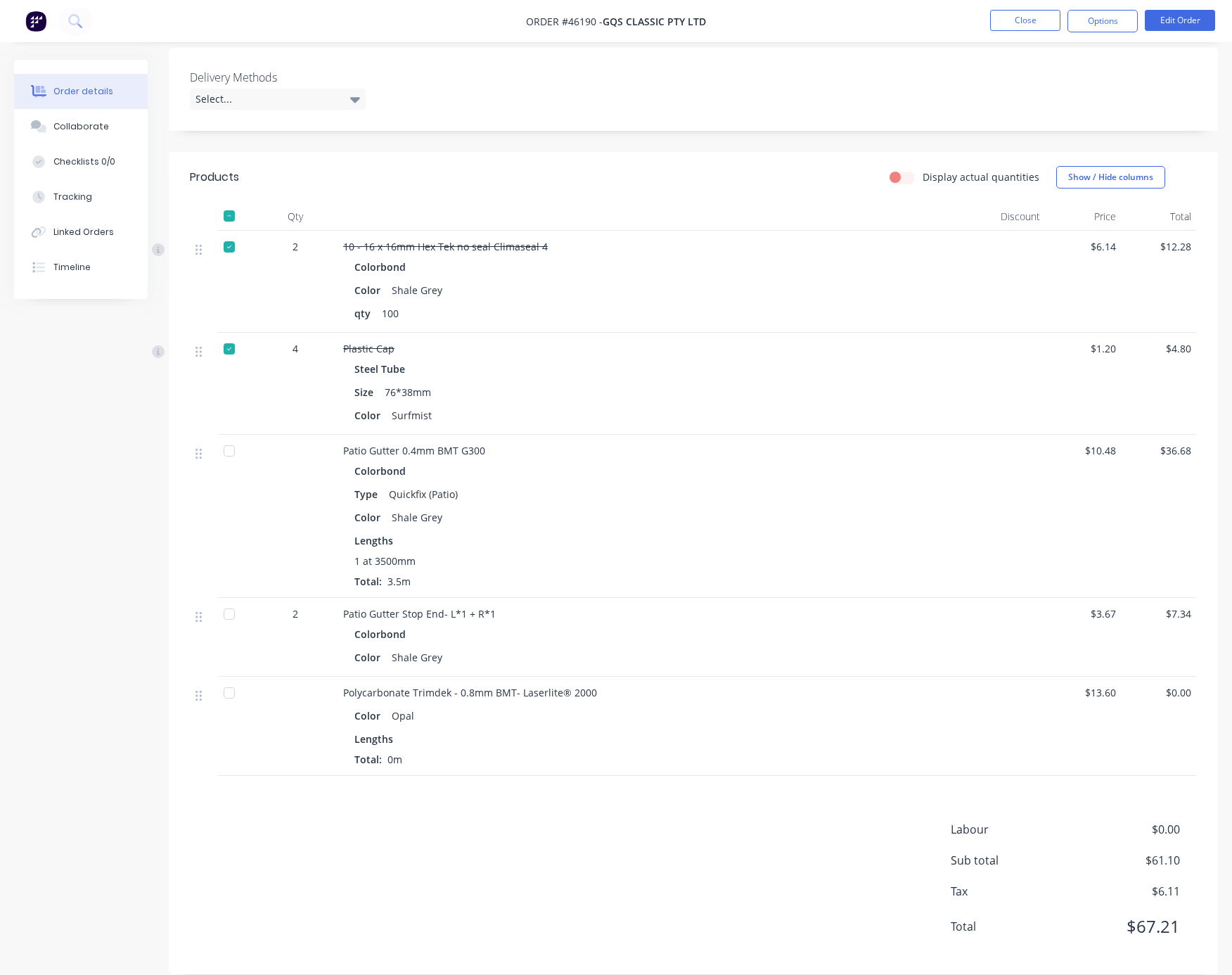 scroll, scrollTop: 349, scrollLeft: 0, axis: vertical 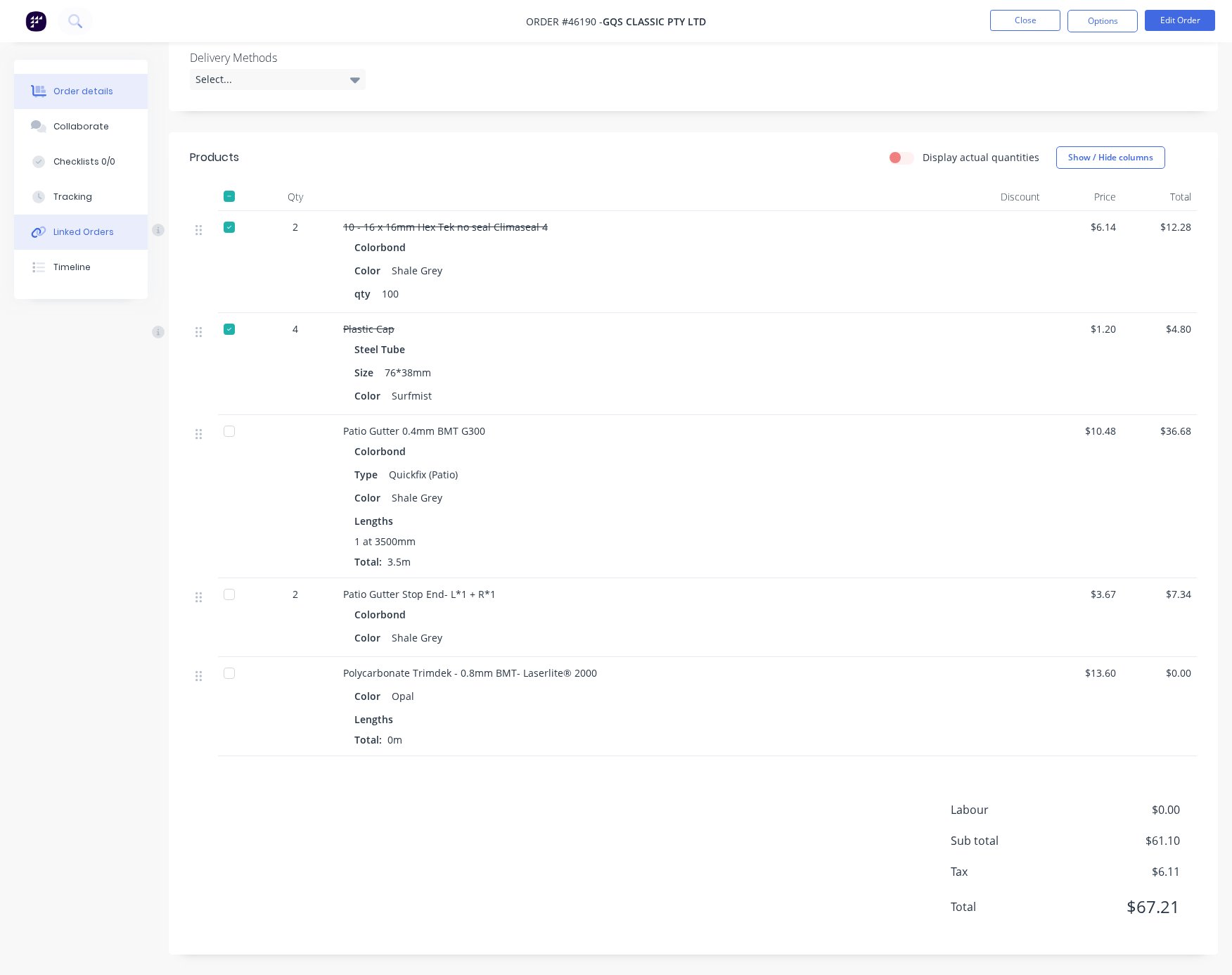 click on "Linked Orders" at bounding box center [81, 232] 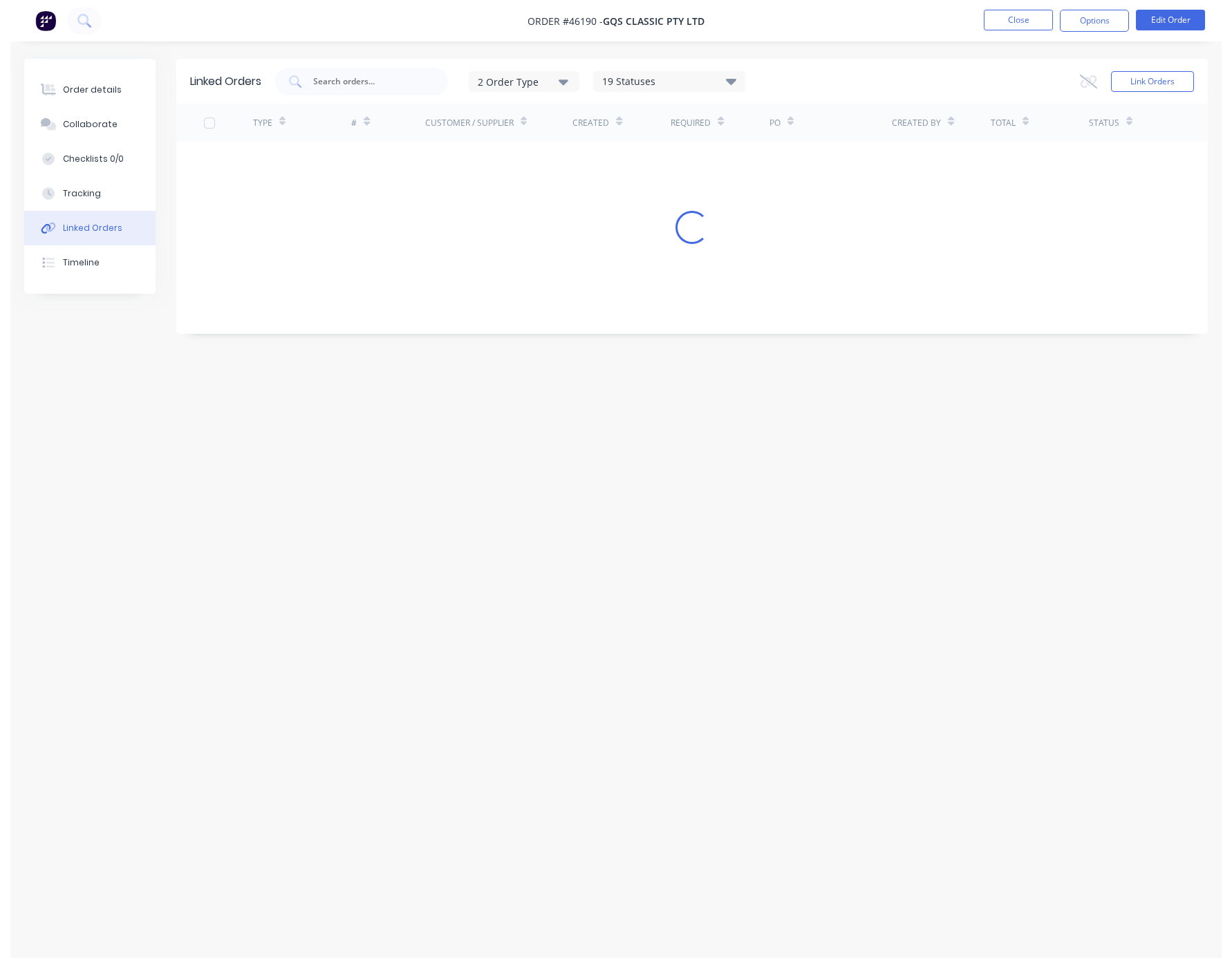 scroll, scrollTop: 0, scrollLeft: 0, axis: both 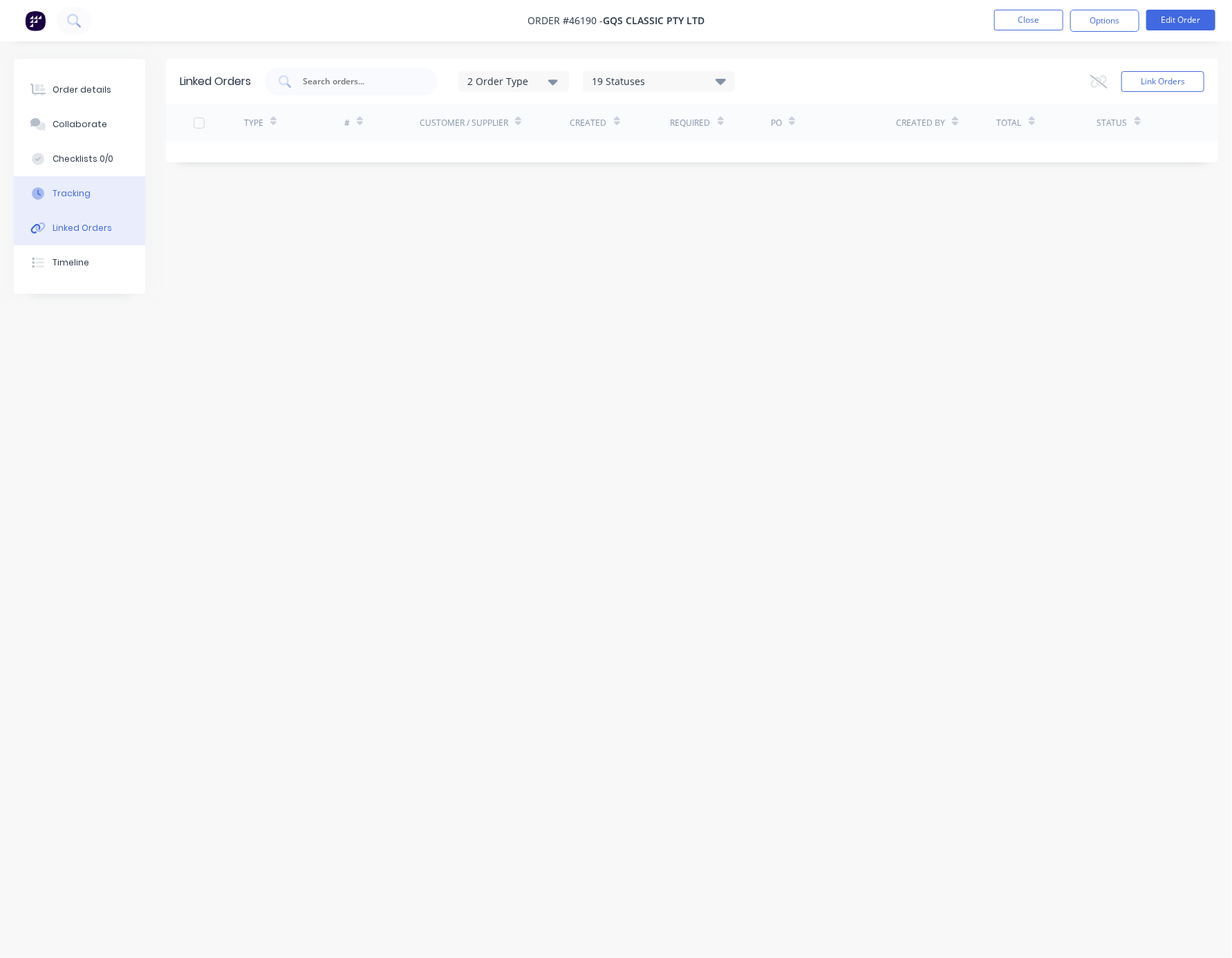 click on "Tracking" at bounding box center [80, 194] 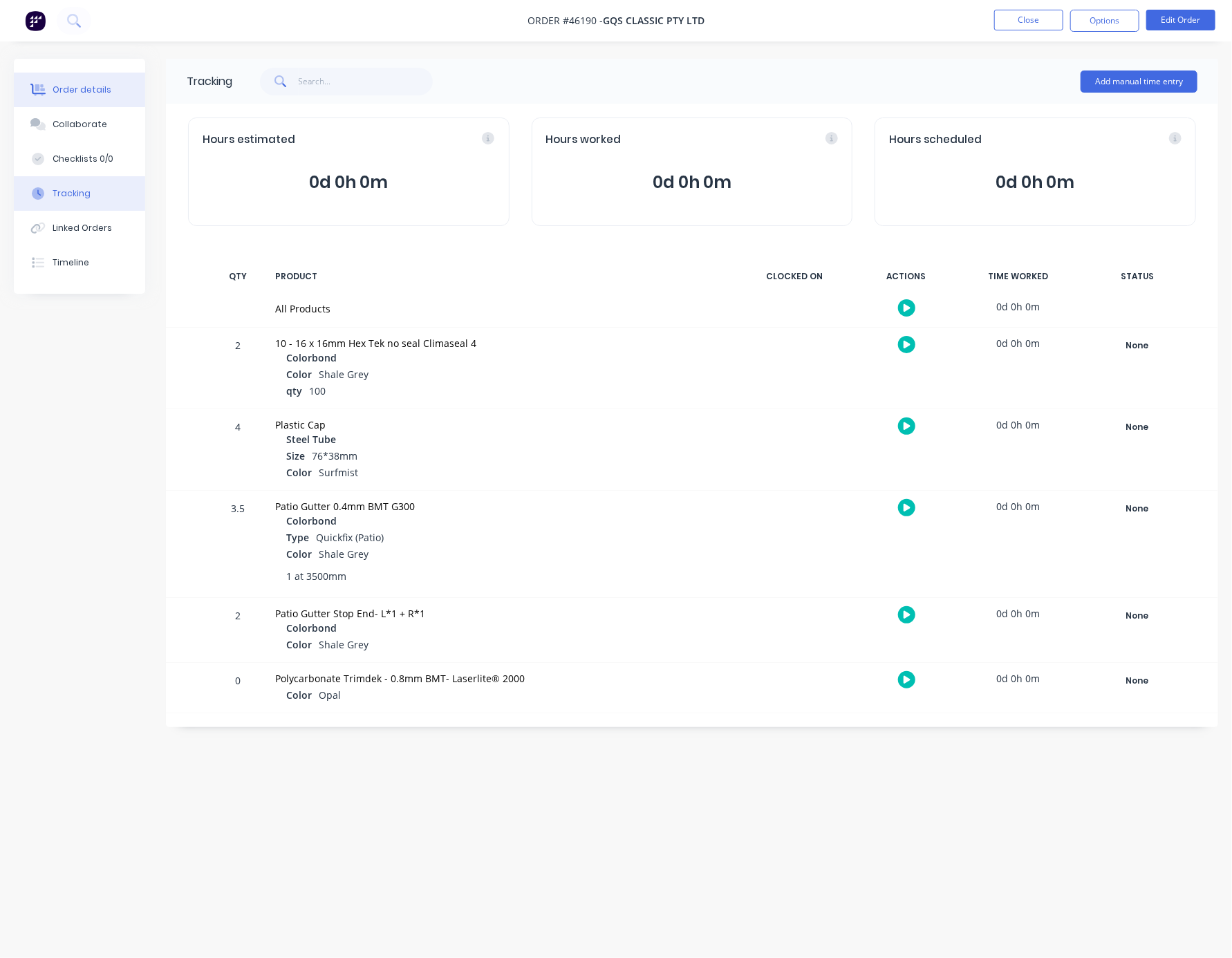 click on "Order details" at bounding box center [82, 90] 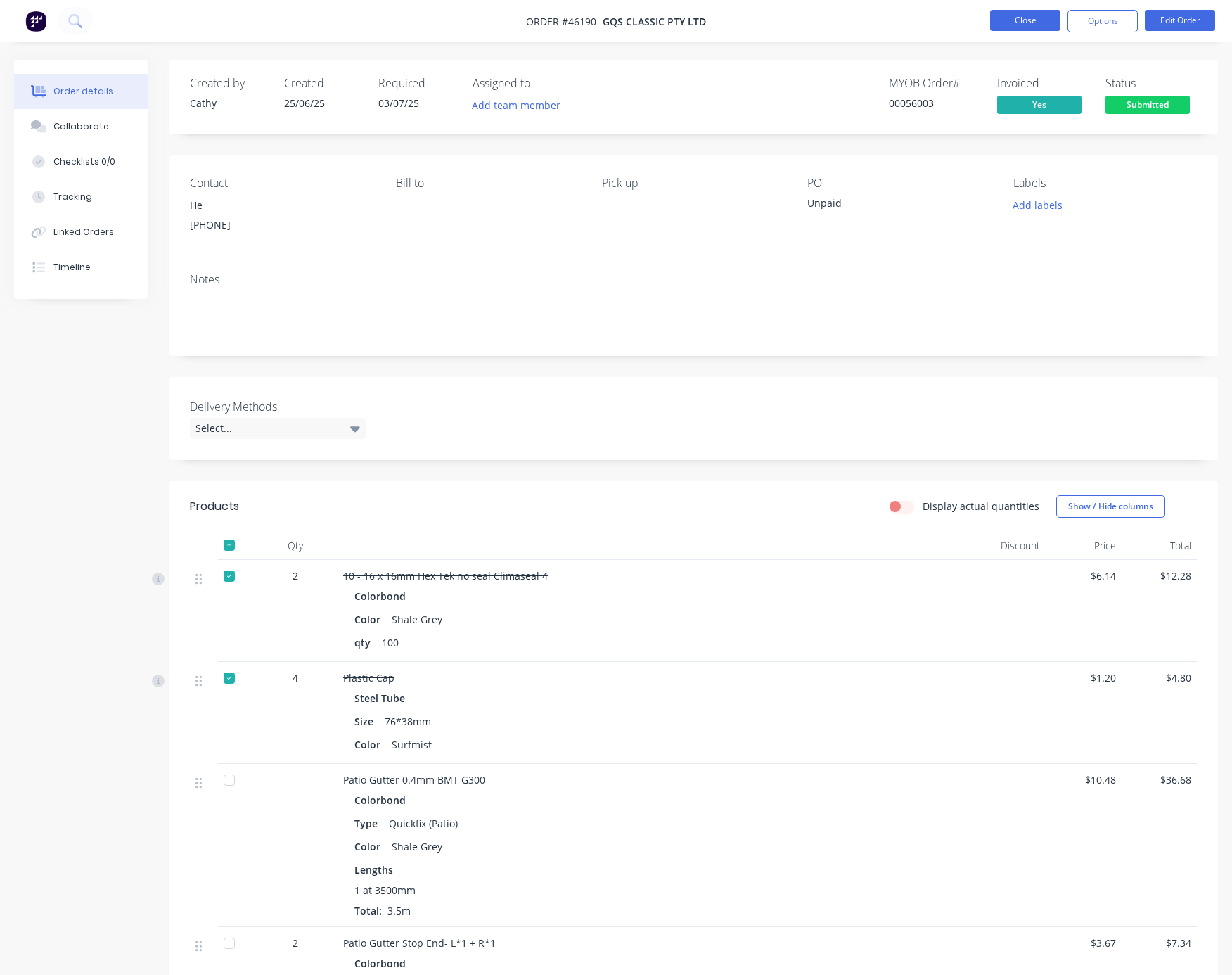 click on "Close" at bounding box center (1025, 20) 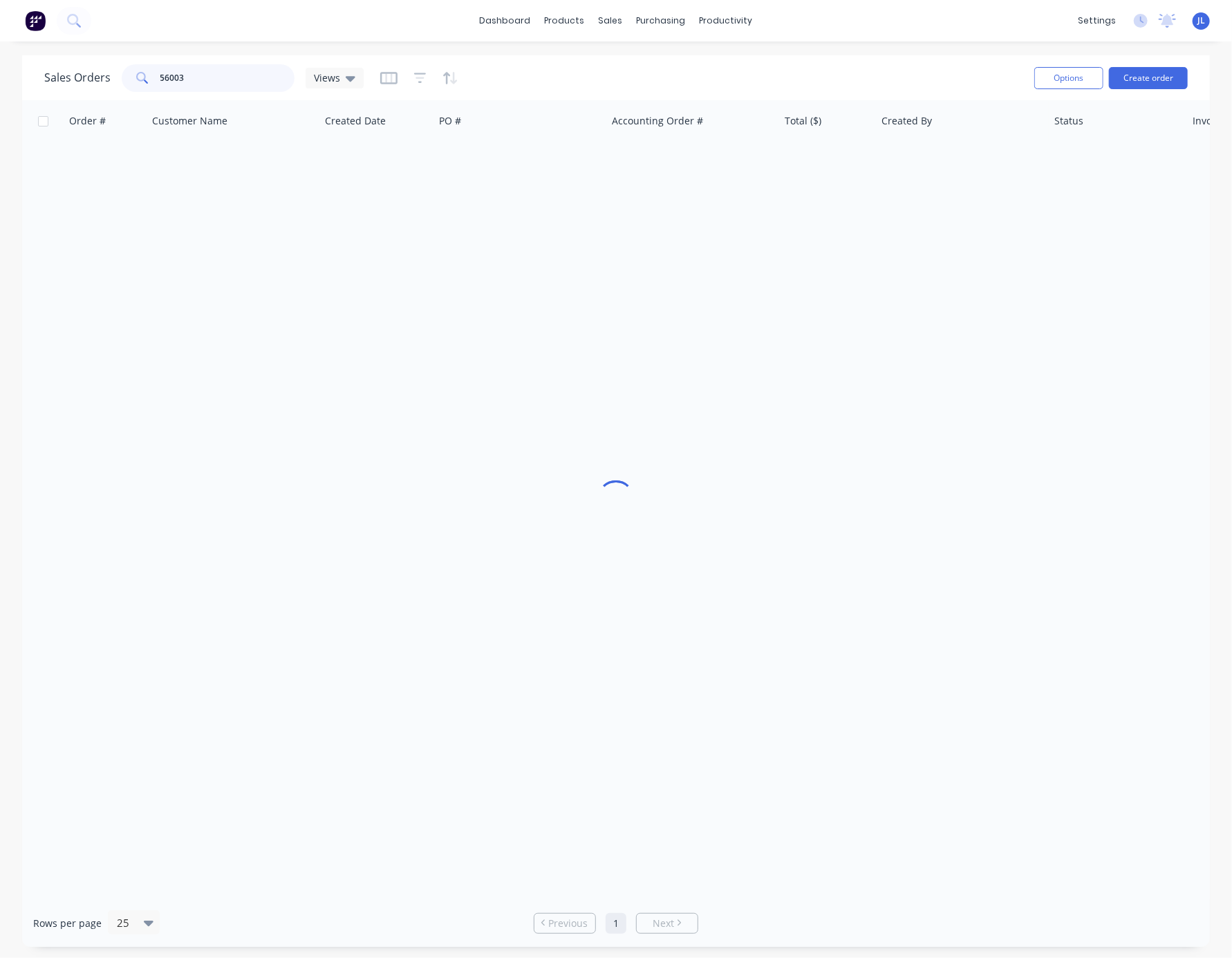 click on "56003" at bounding box center [227, 78] 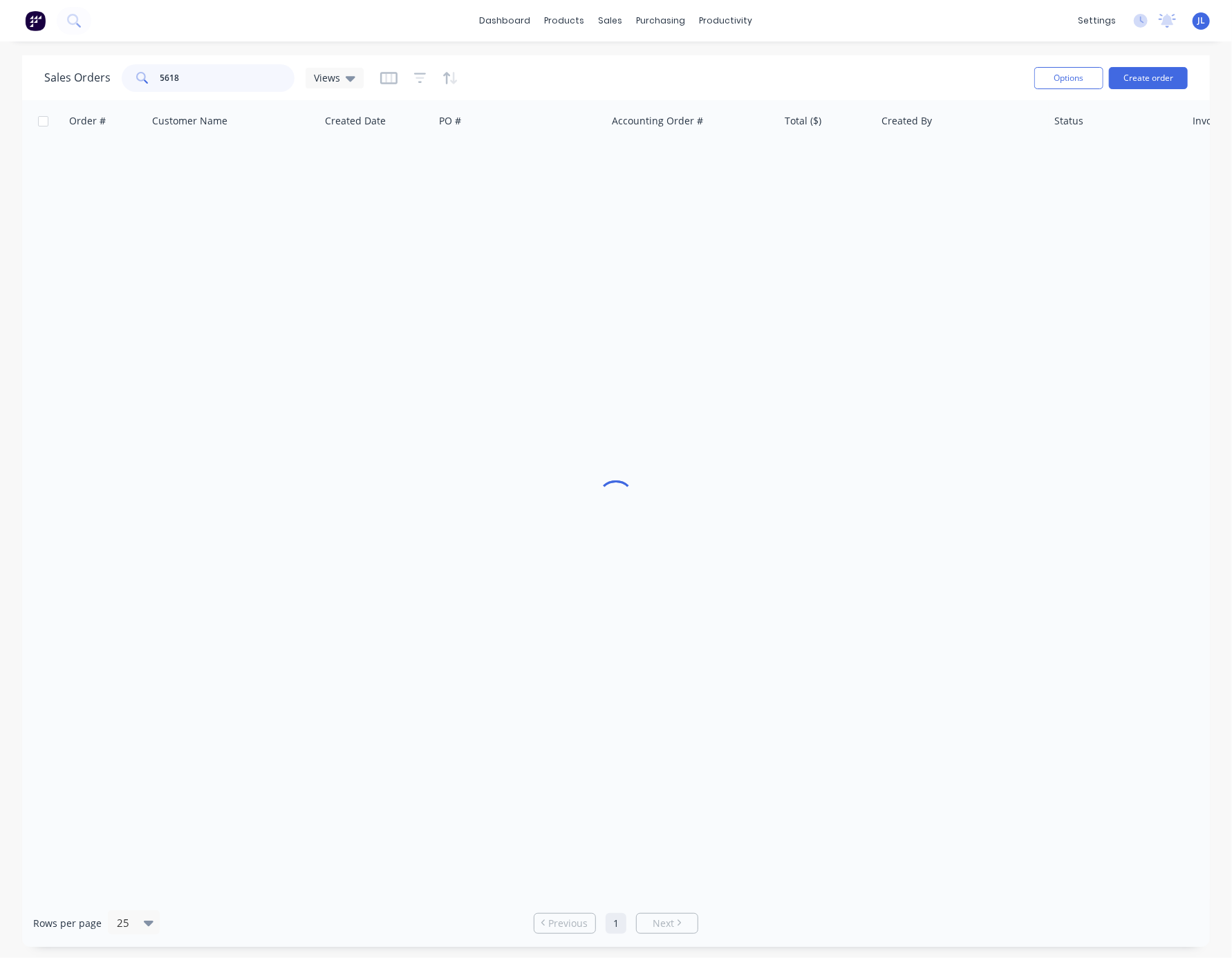 type on "56189" 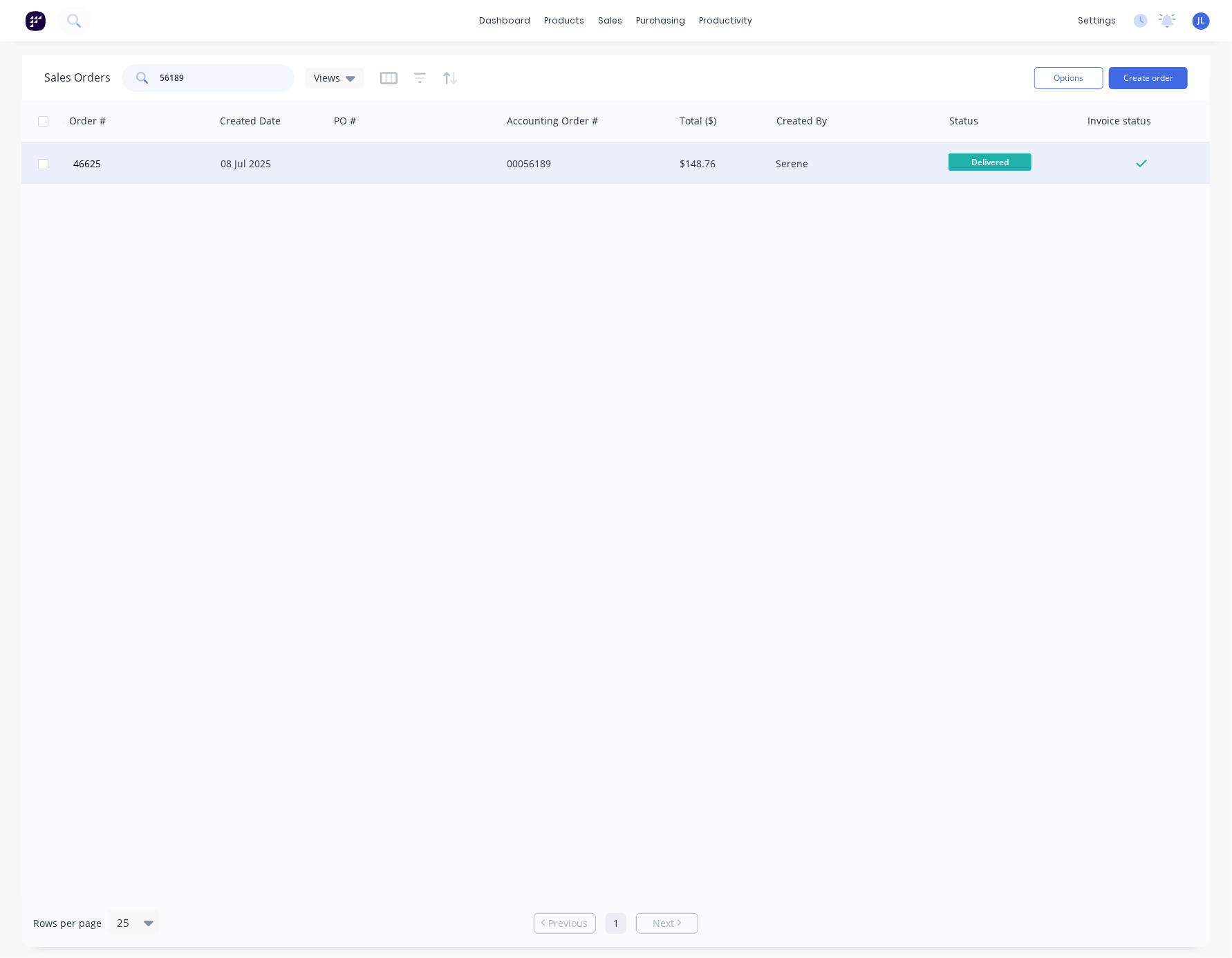 scroll, scrollTop: 0, scrollLeft: 0, axis: both 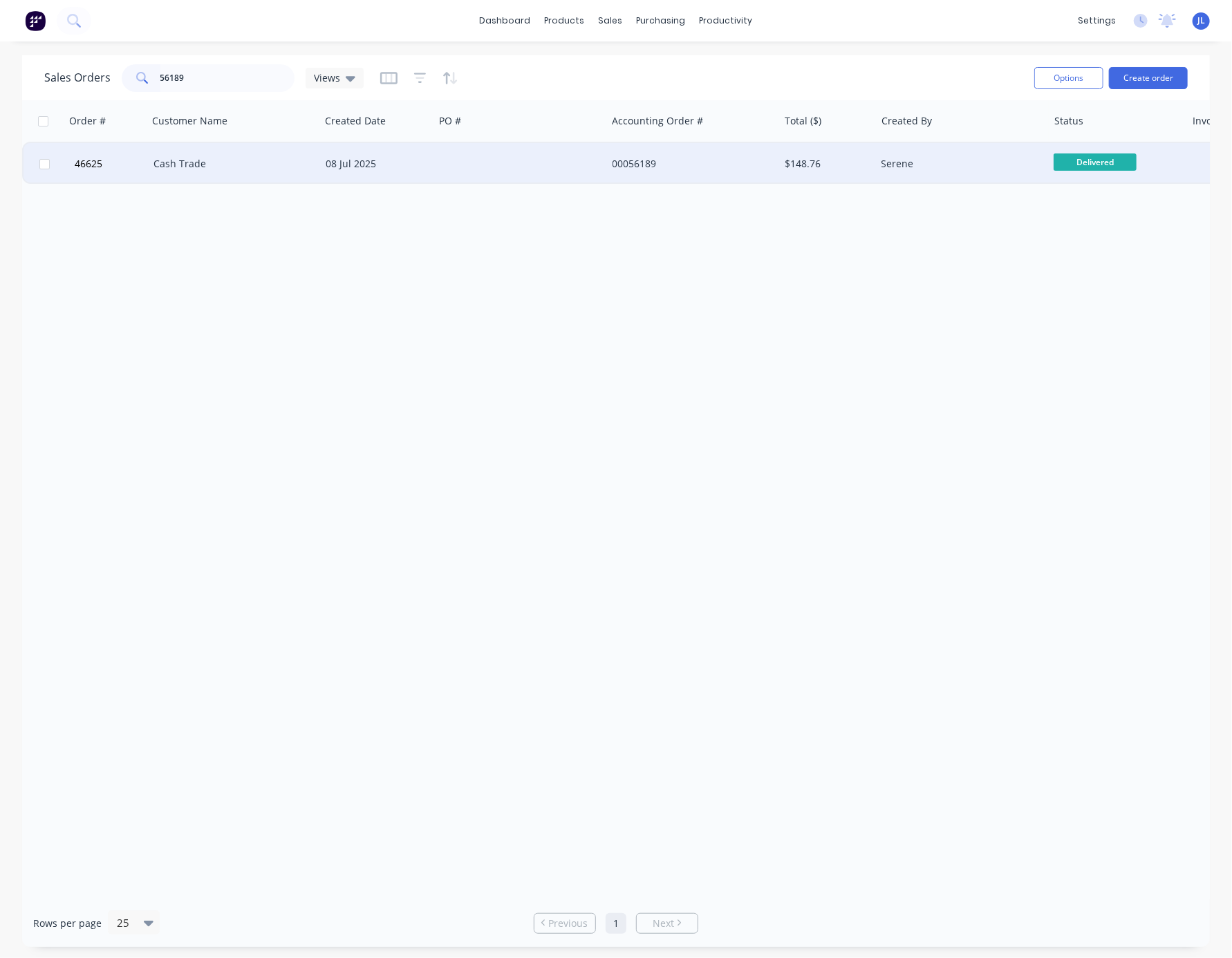 click on "08 Jul 2025" at bounding box center [377, 164] 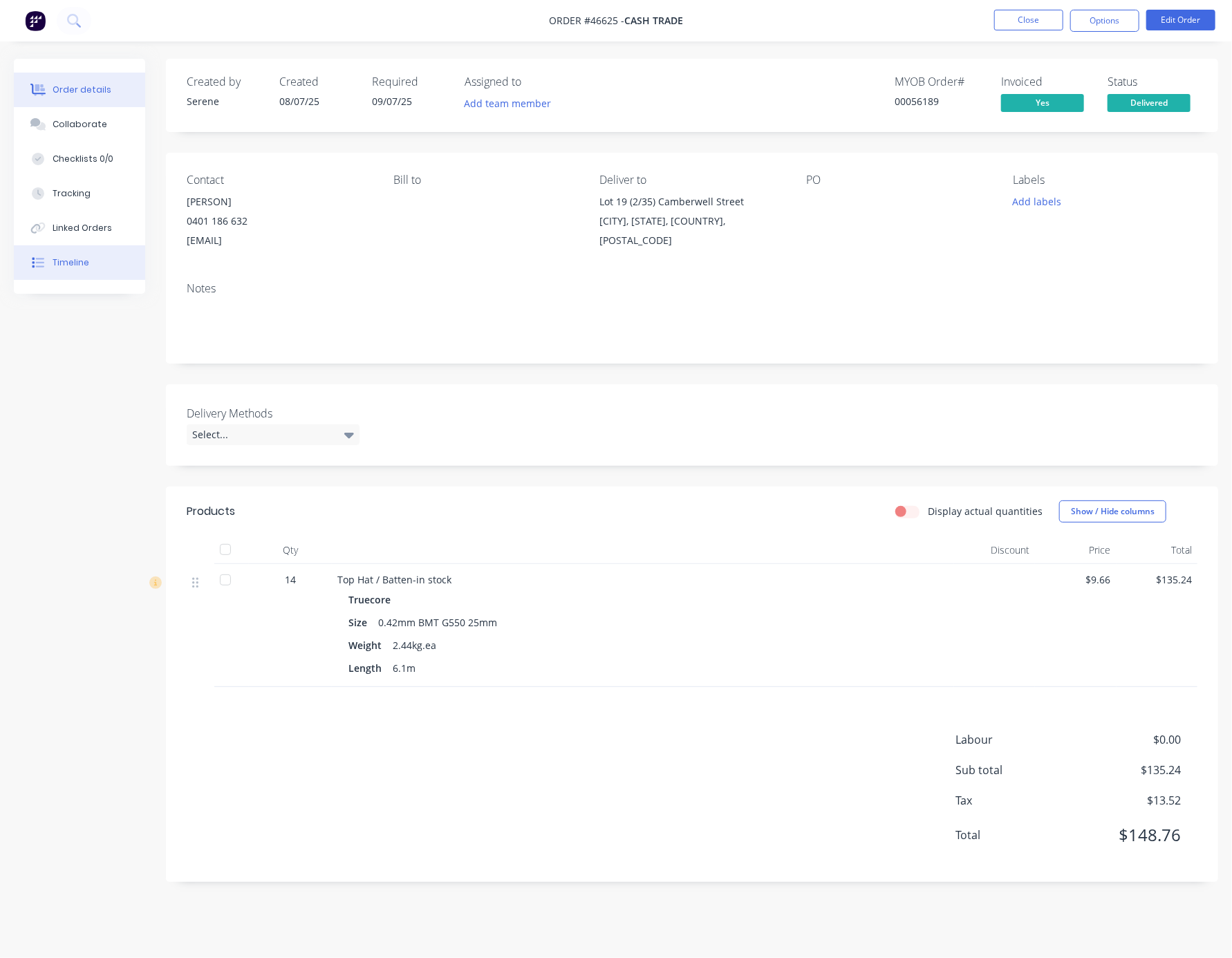 click on "Timeline" at bounding box center (80, 263) 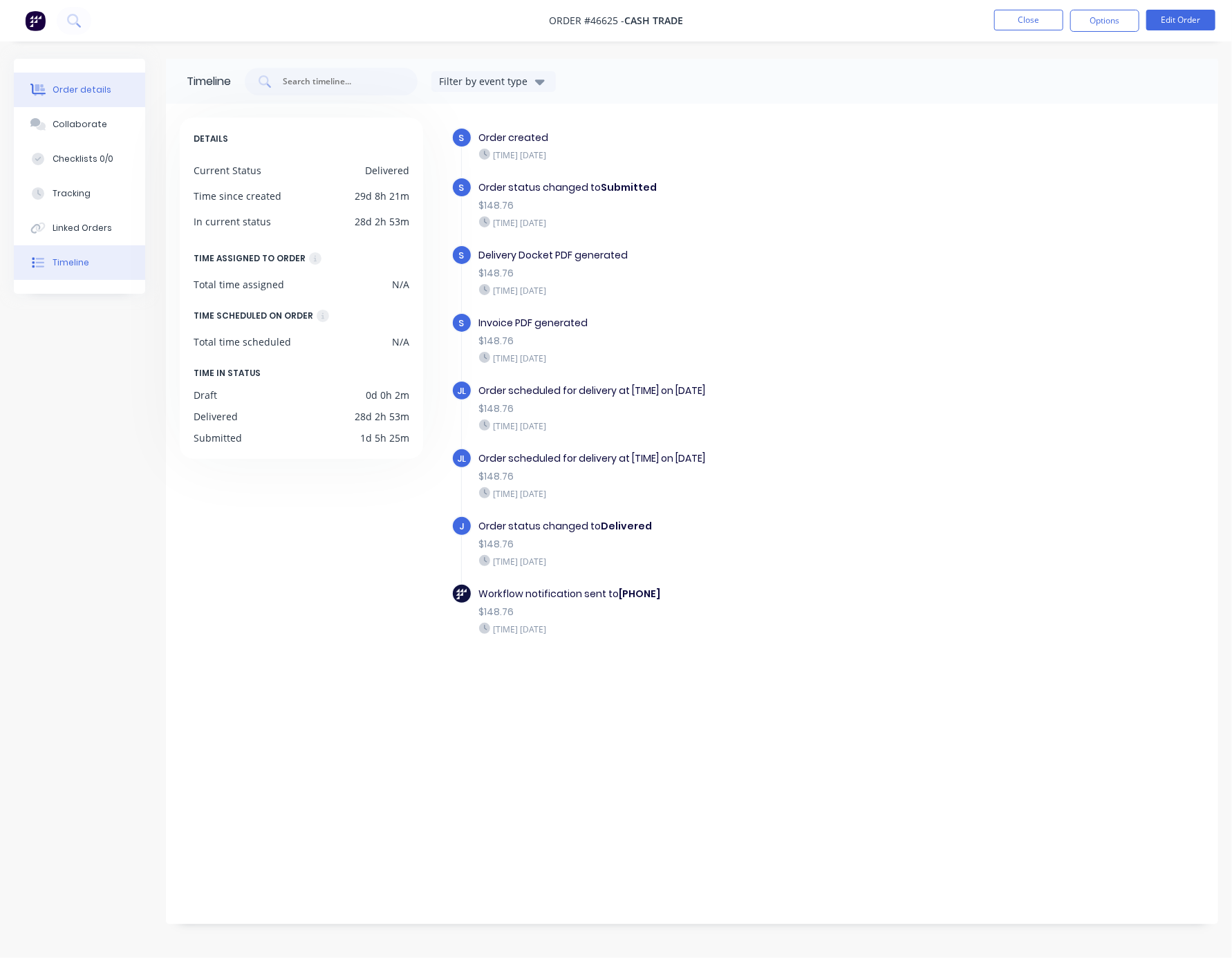 click on "Order details" at bounding box center [82, 90] 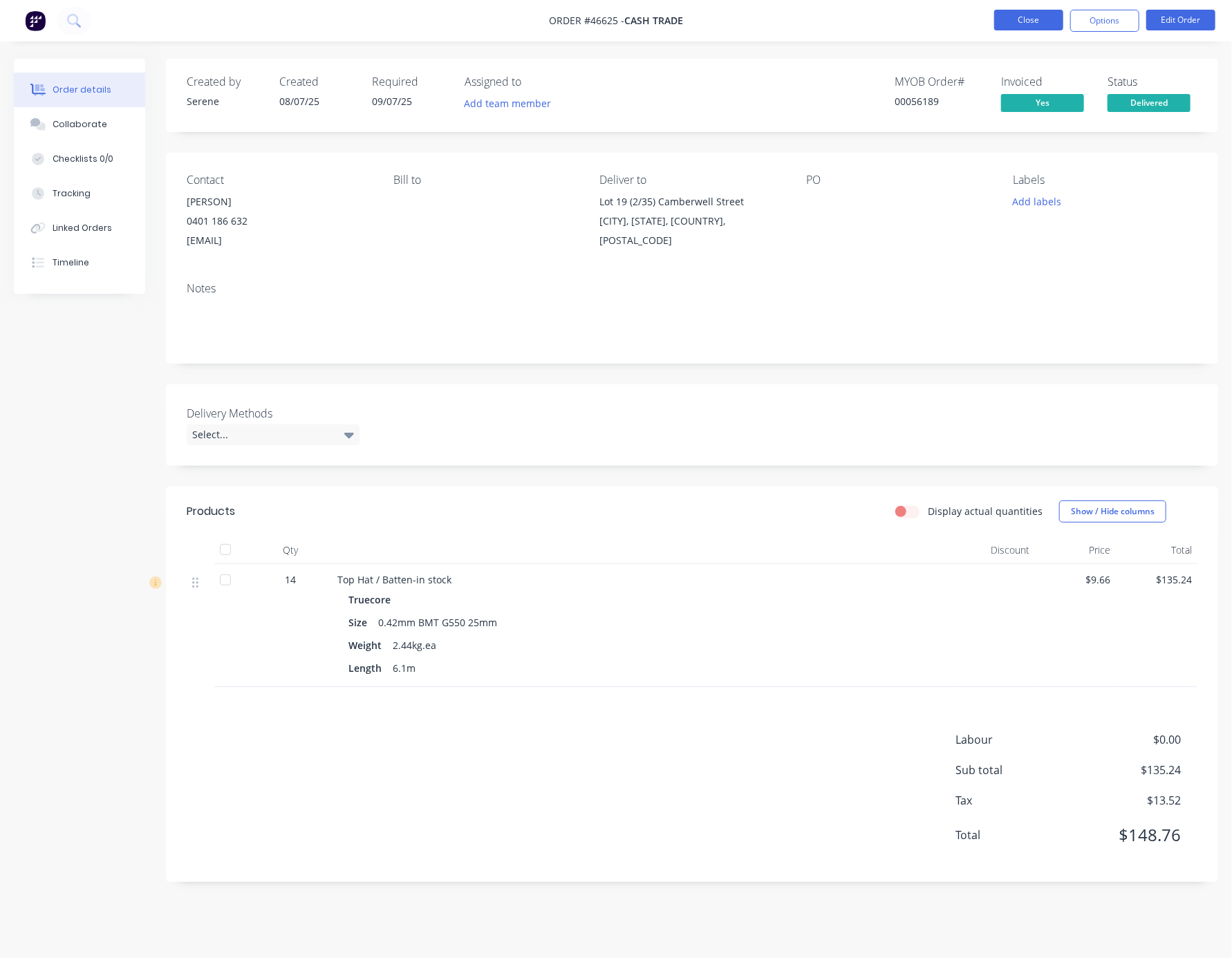 click on "Close" at bounding box center (1029, 20) 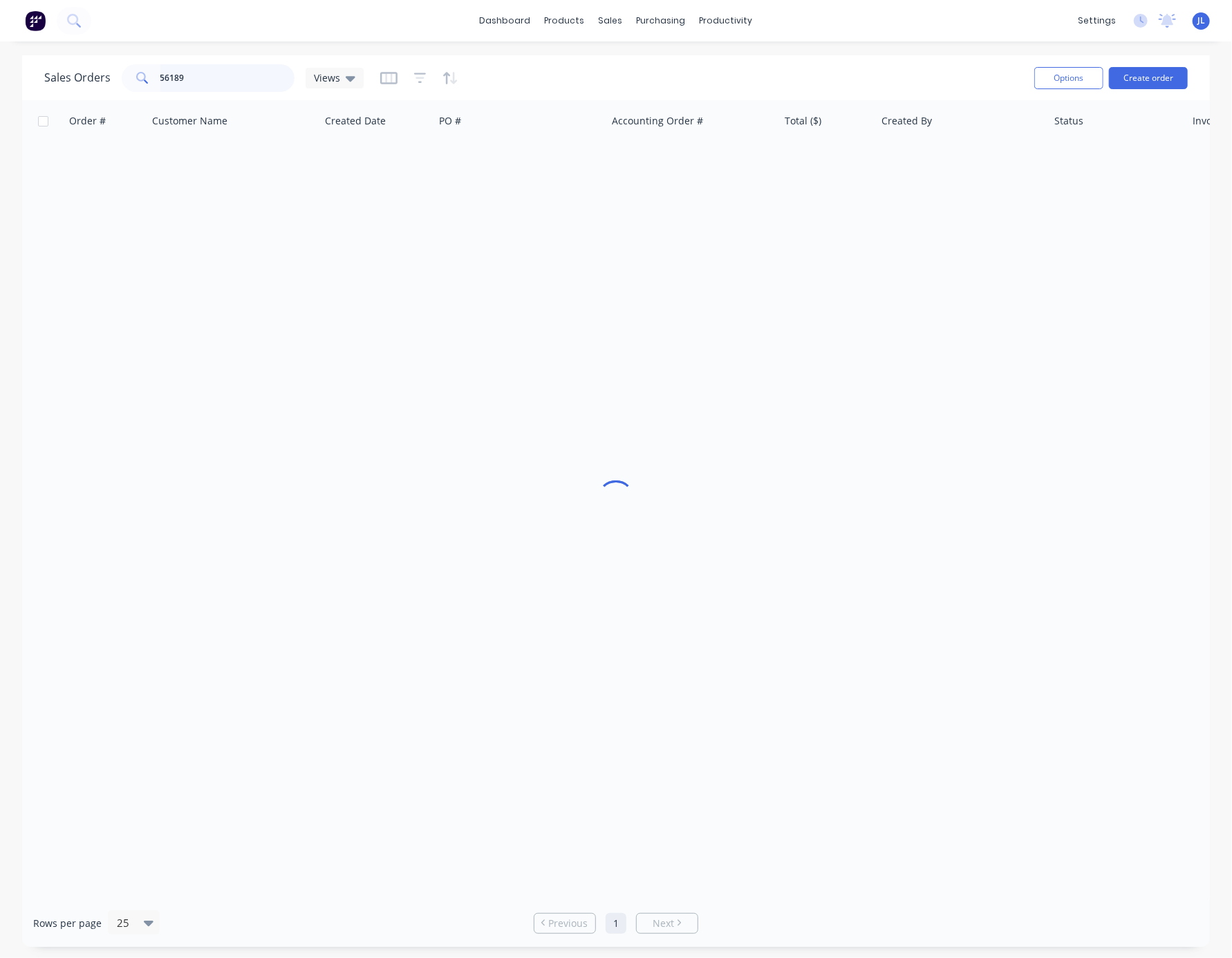 click on "56189" at bounding box center (227, 78) 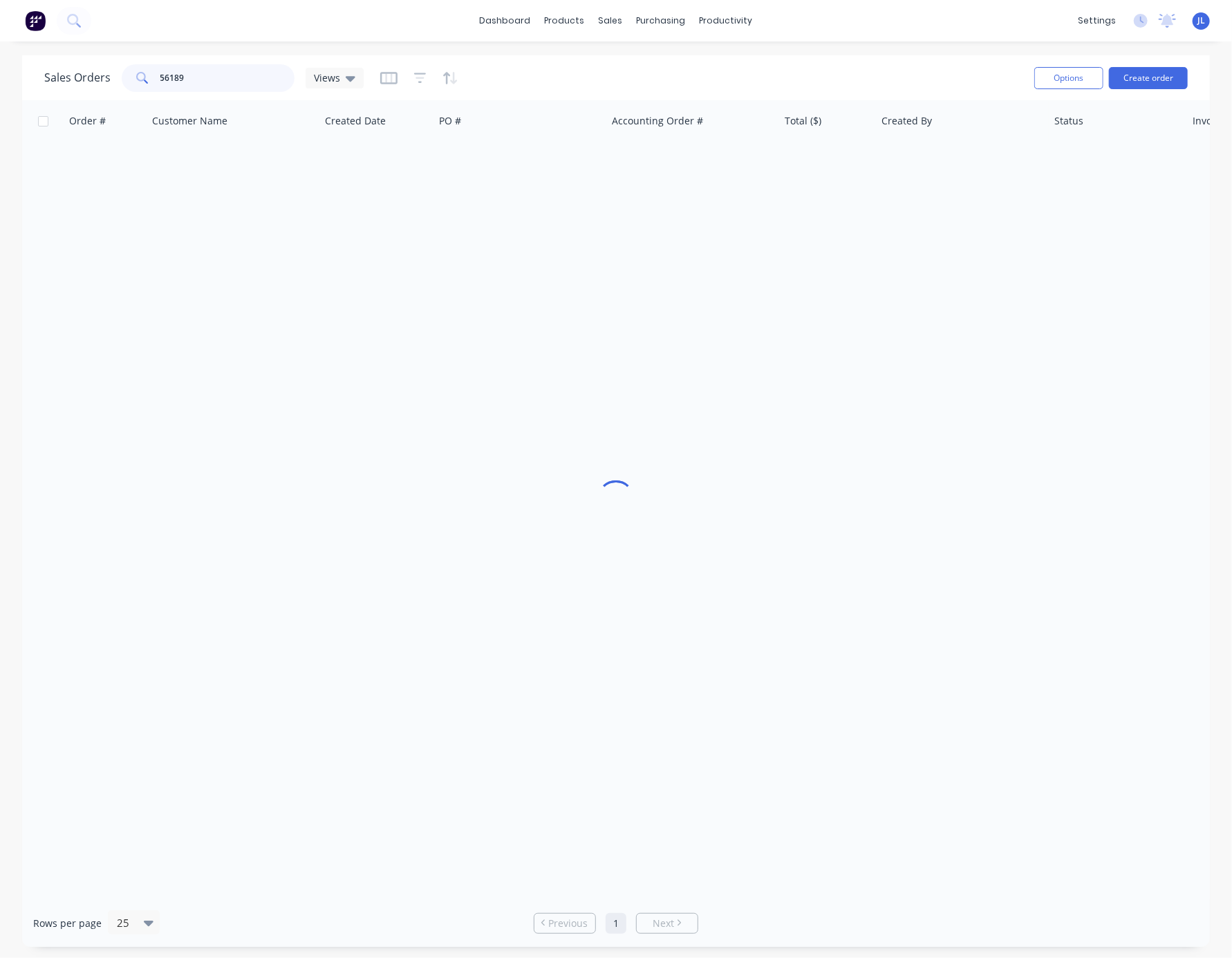 click on "56189" at bounding box center [227, 78] 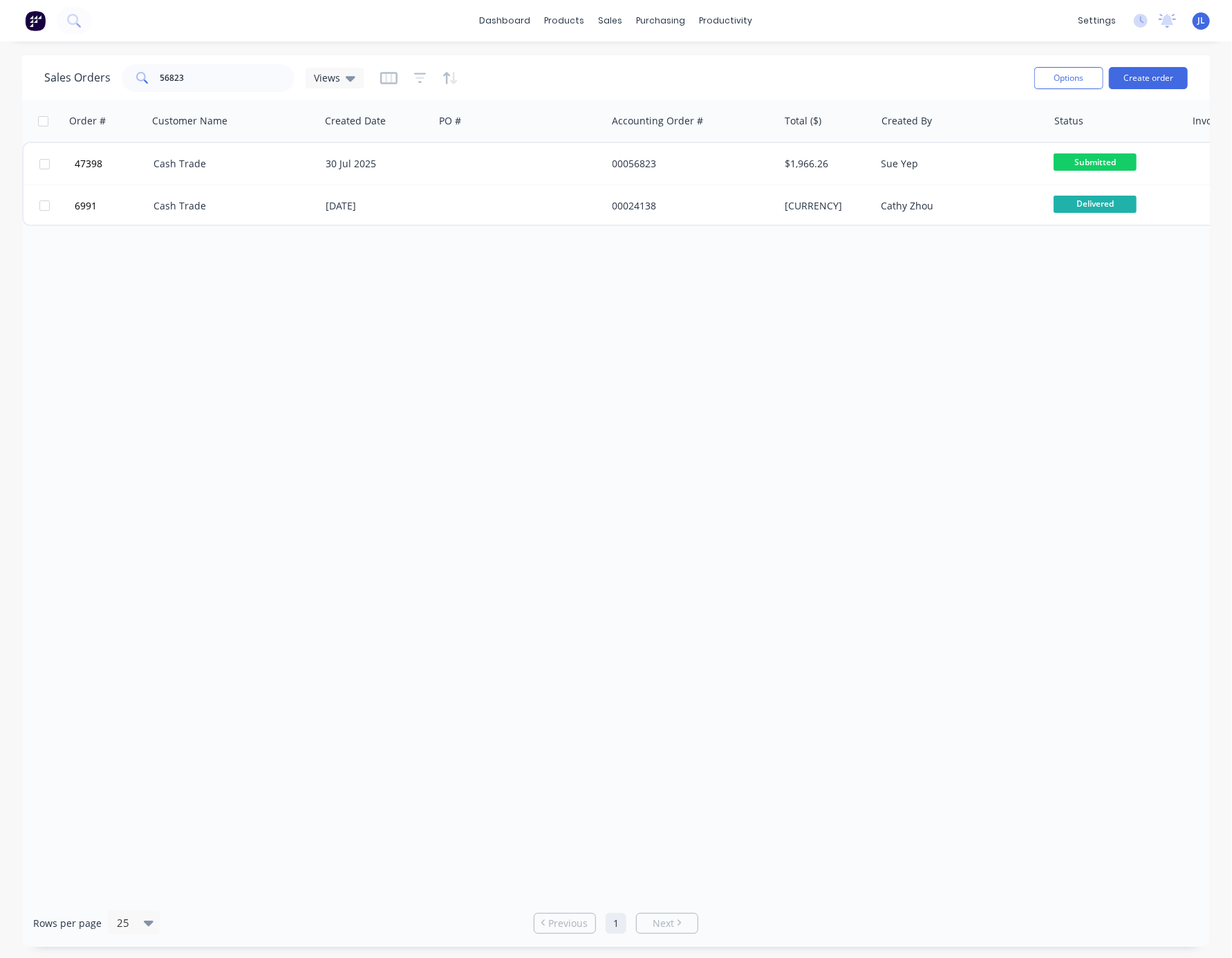 drag, startPoint x: 689, startPoint y: 527, endPoint x: 568, endPoint y: 306, distance: 251.9563 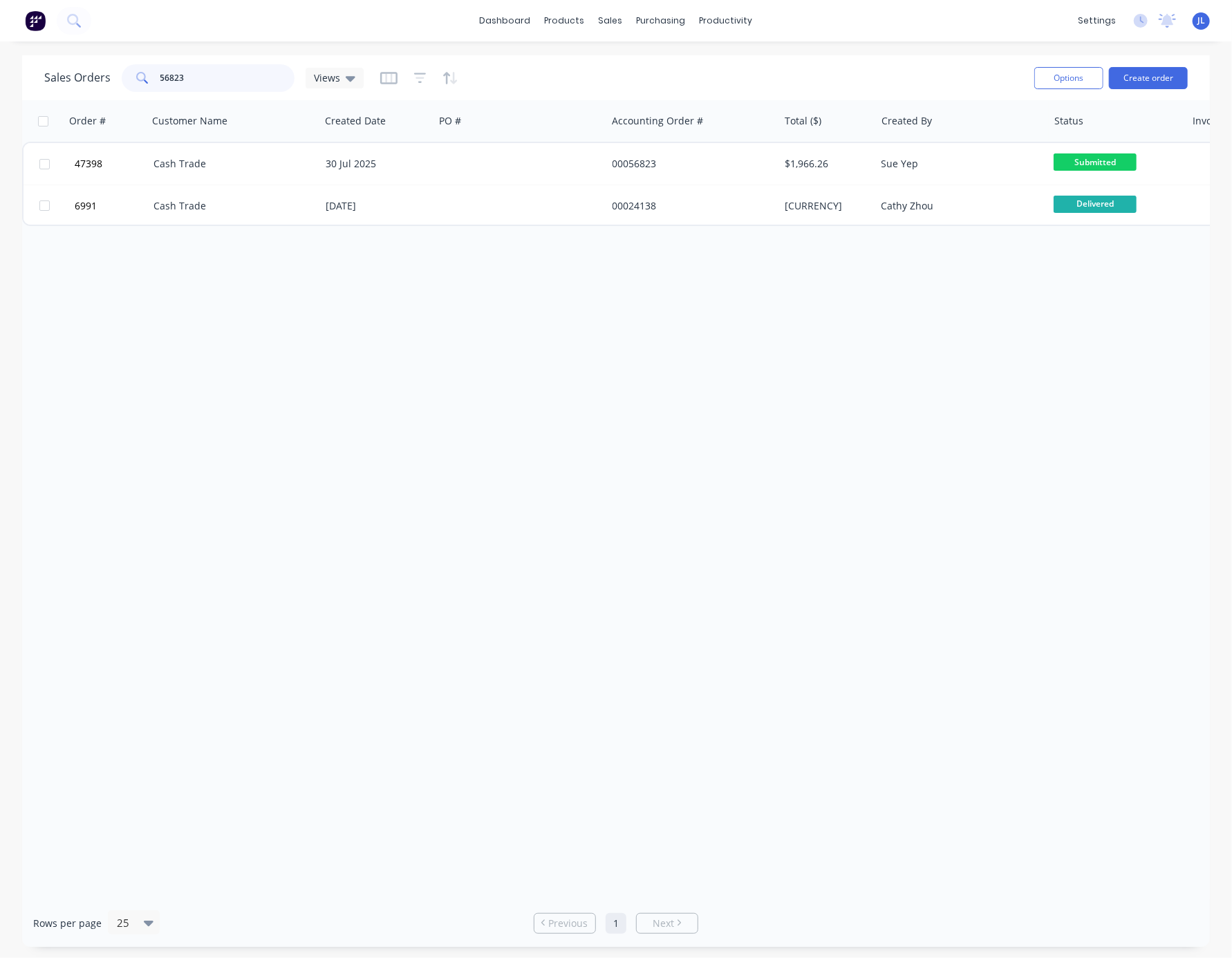 drag, startPoint x: 205, startPoint y: 69, endPoint x: 88, endPoint y: 79, distance: 117.4266 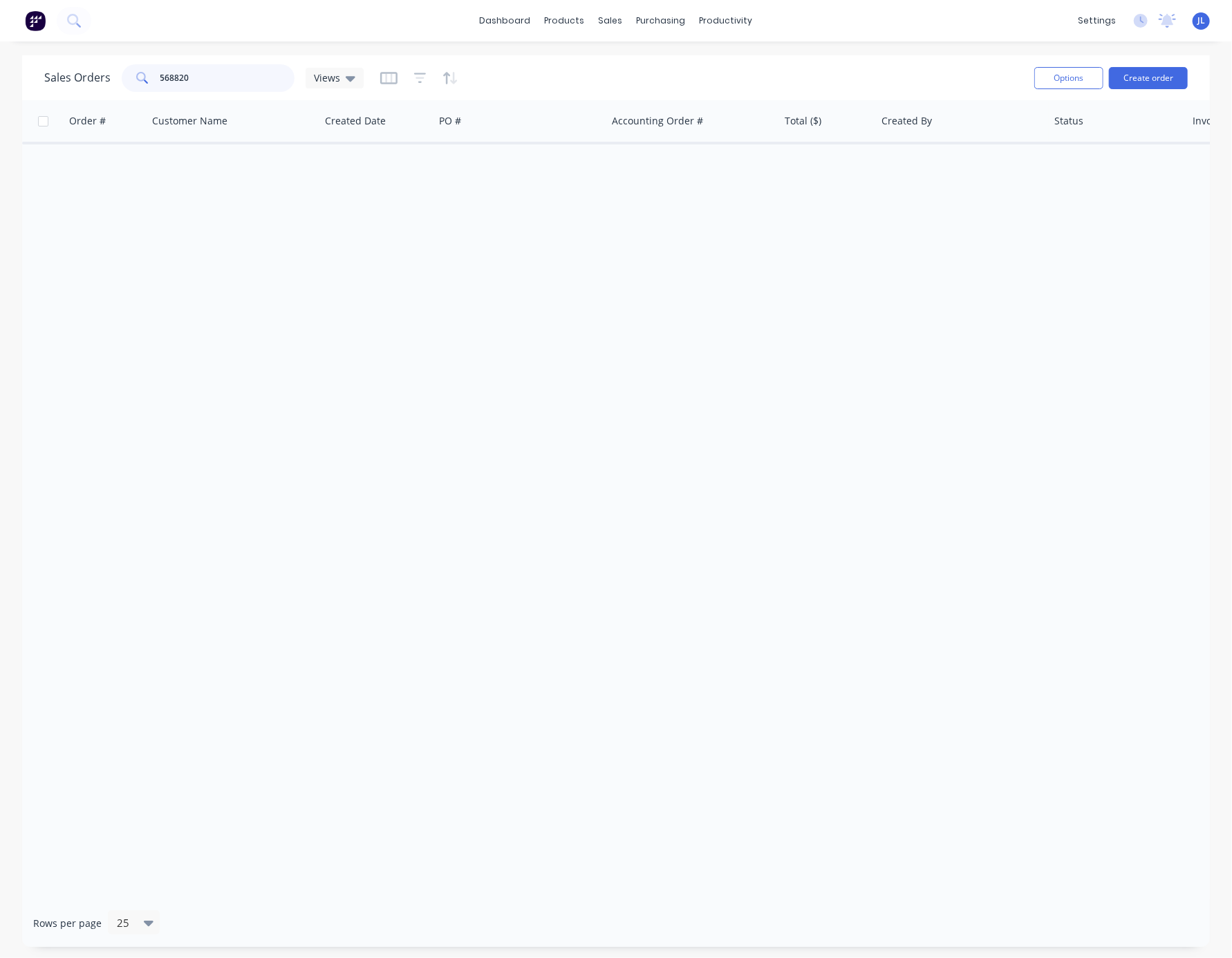 click on "568820" at bounding box center [227, 78] 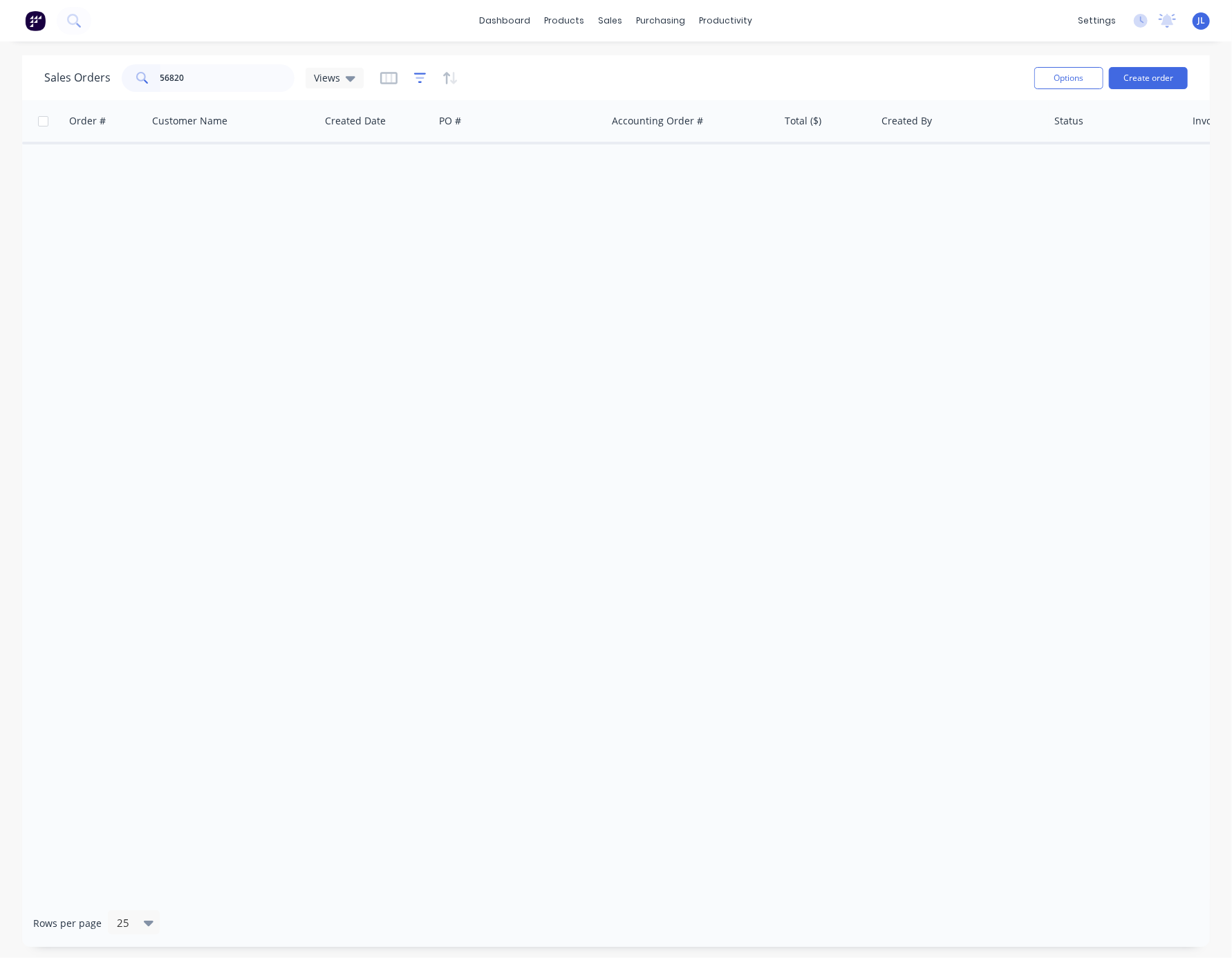 click 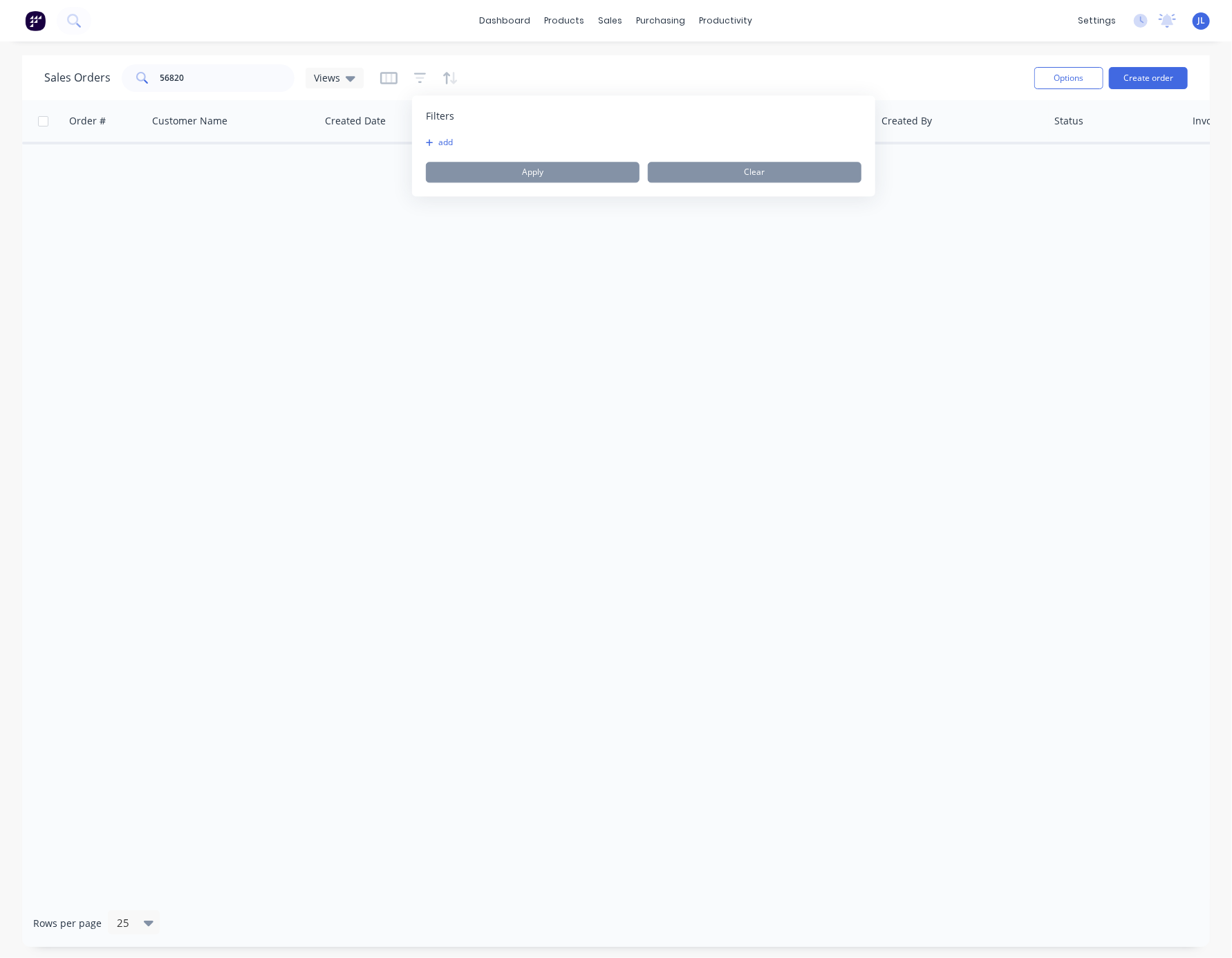 click 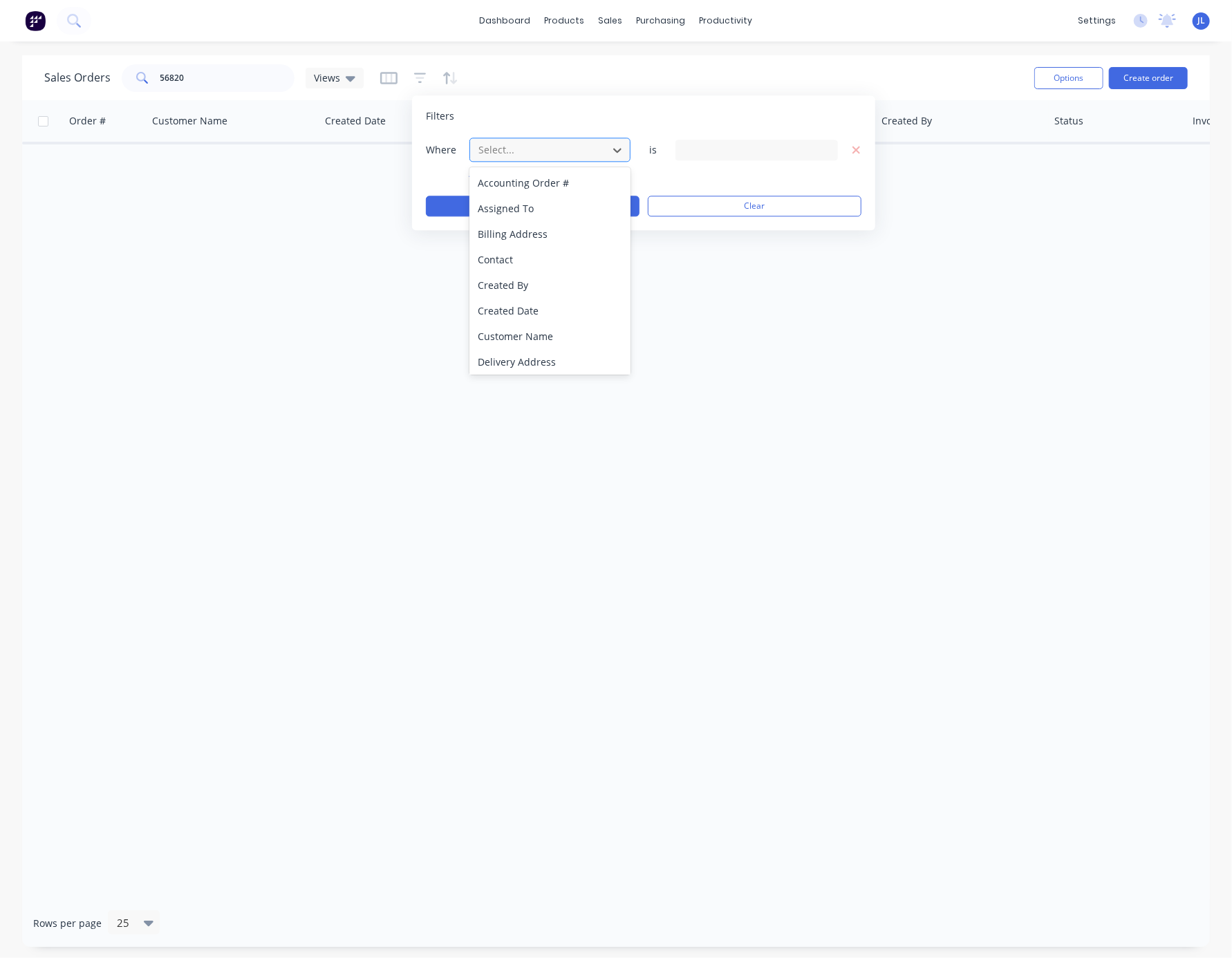 click at bounding box center [539, 149] 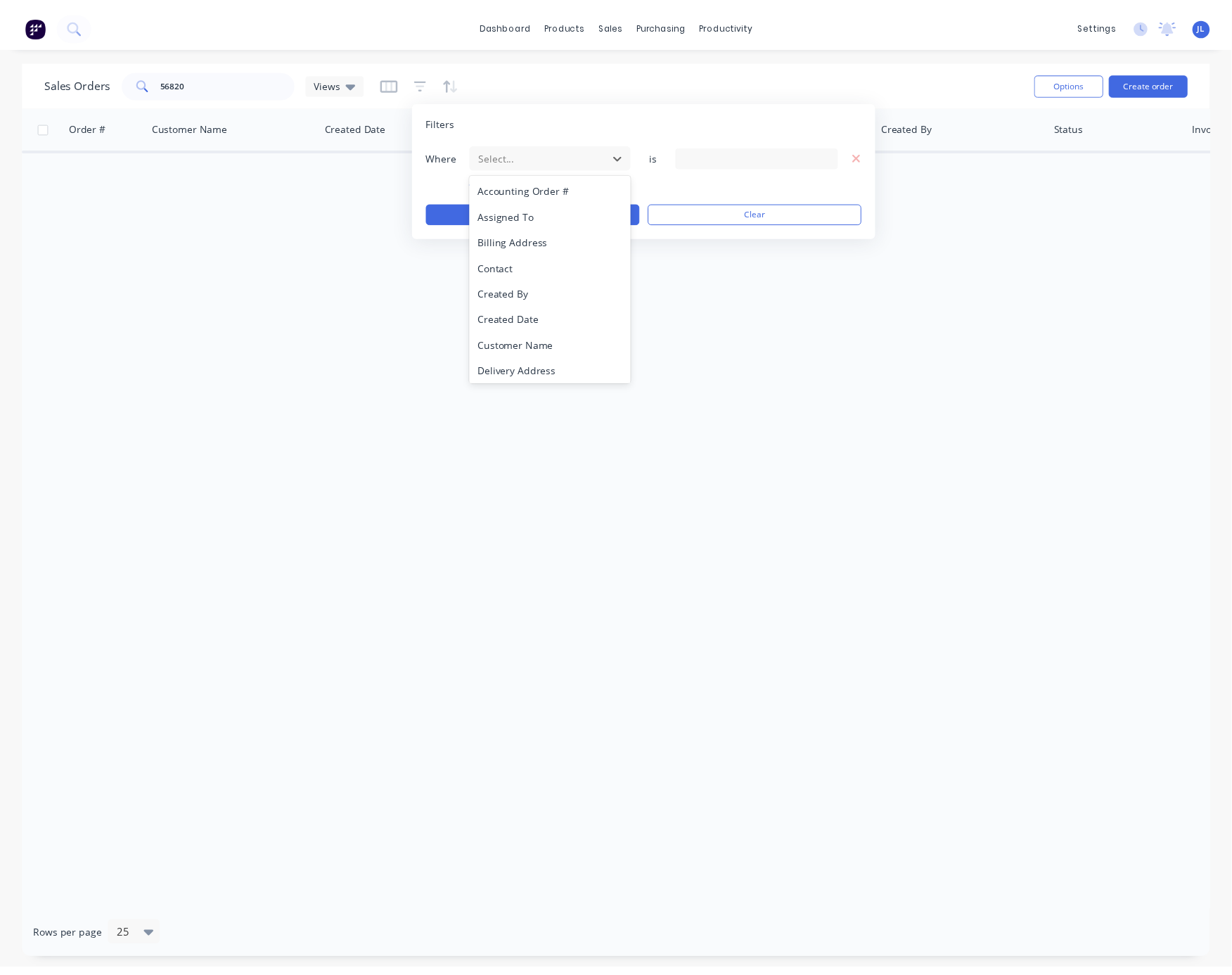 scroll, scrollTop: 367, scrollLeft: 0, axis: vertical 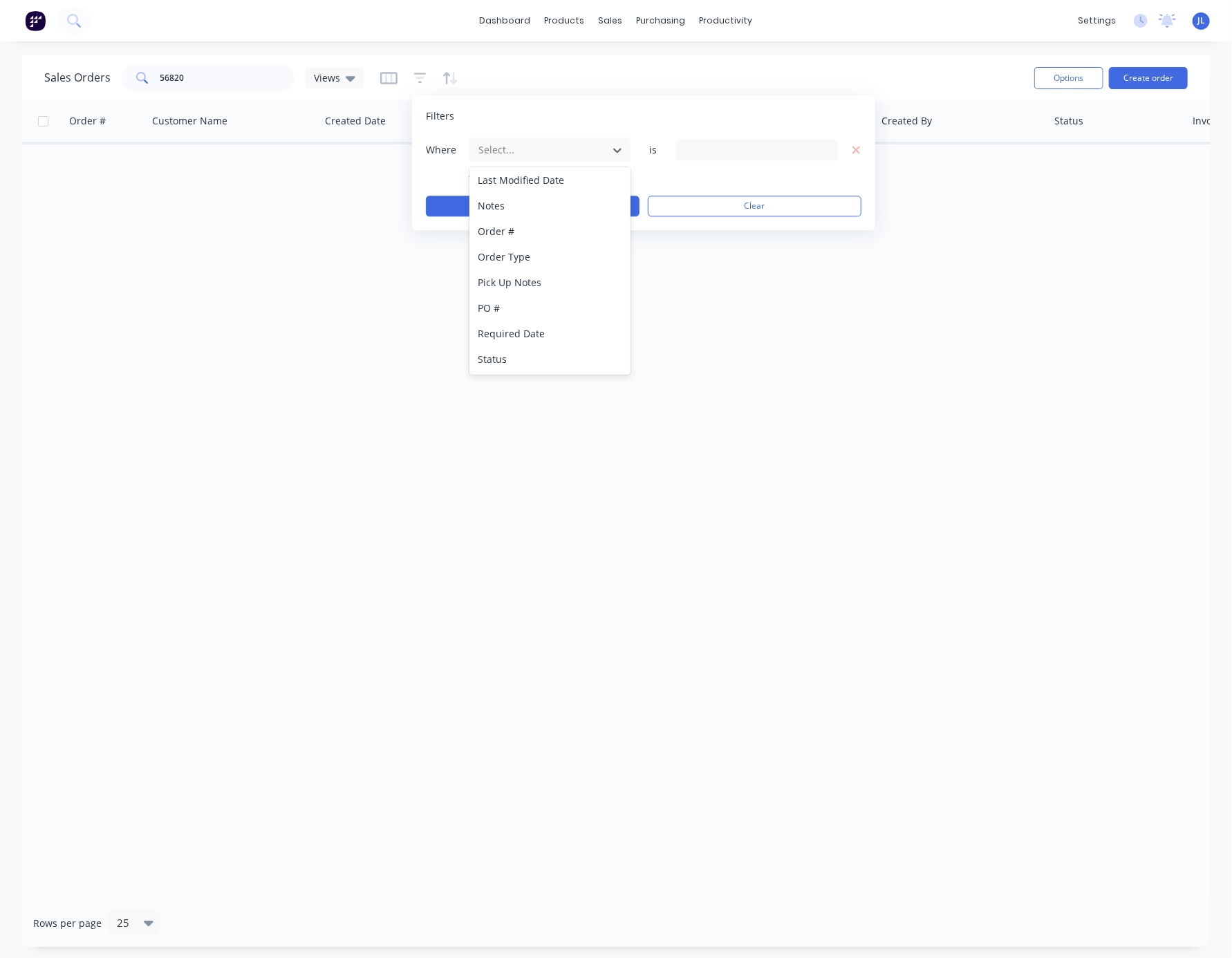 drag, startPoint x: 518, startPoint y: 364, endPoint x: 542, endPoint y: 337, distance: 36.12478 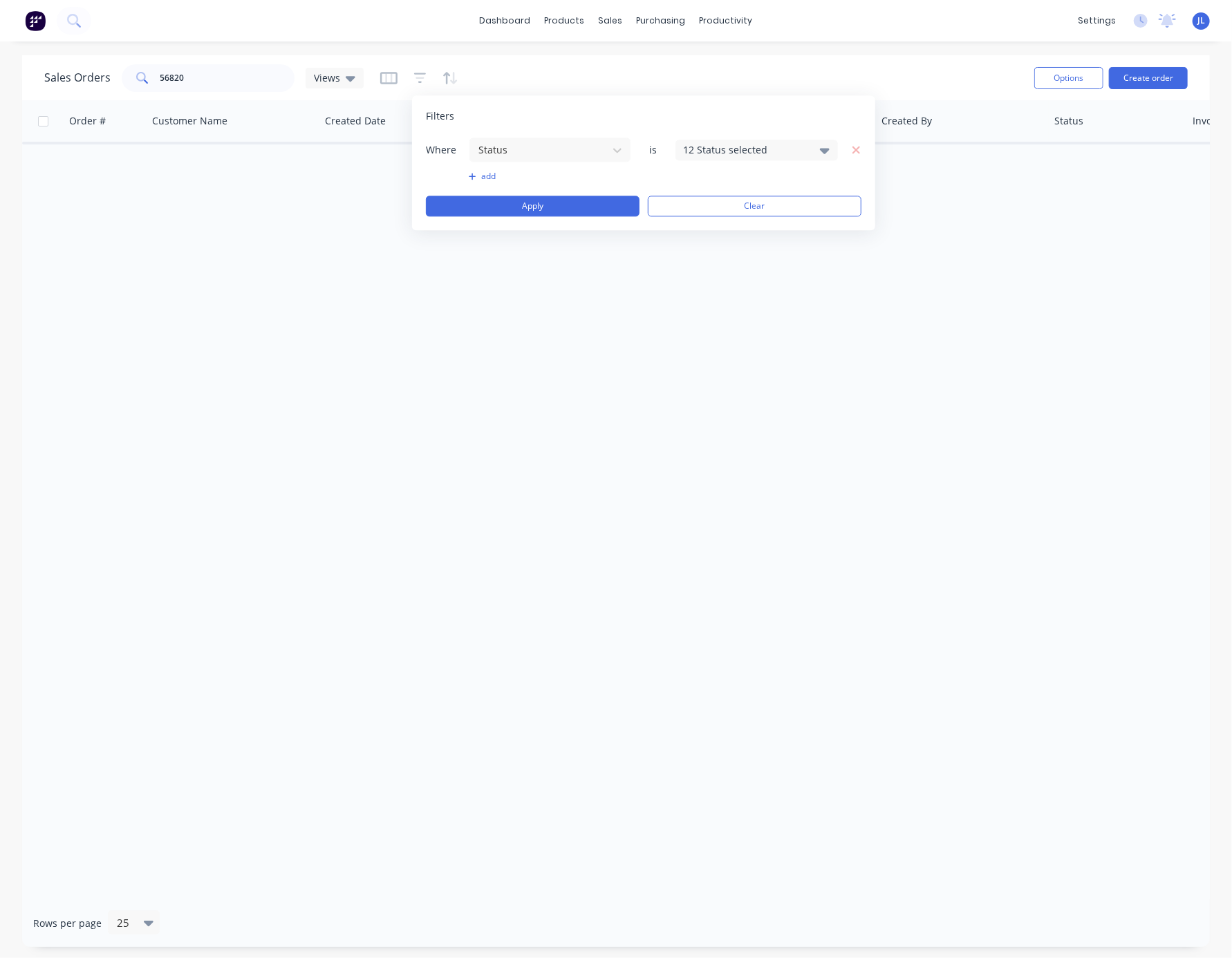 click on "12 Status selected" at bounding box center [745, 149] 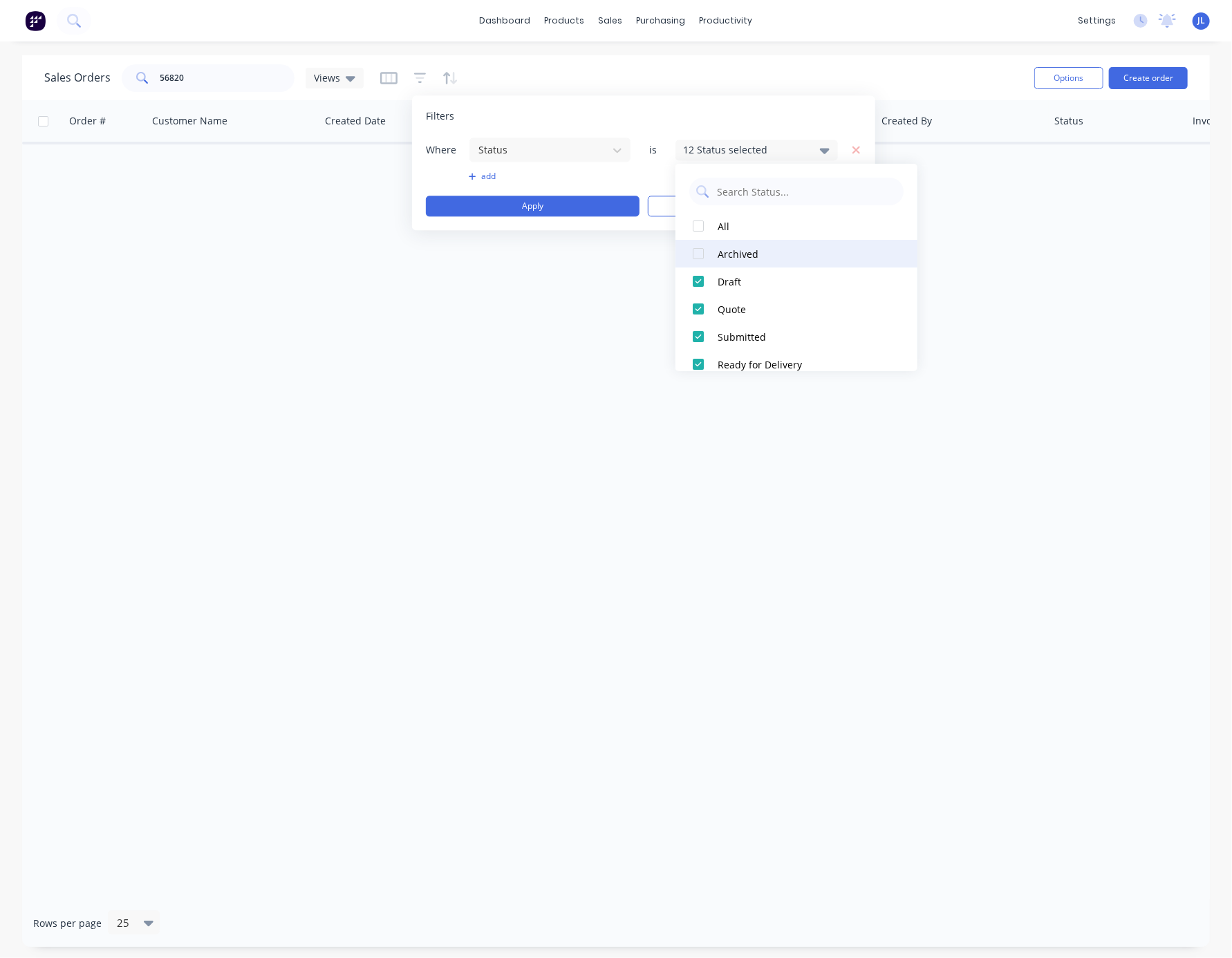 click at bounding box center [698, 254] 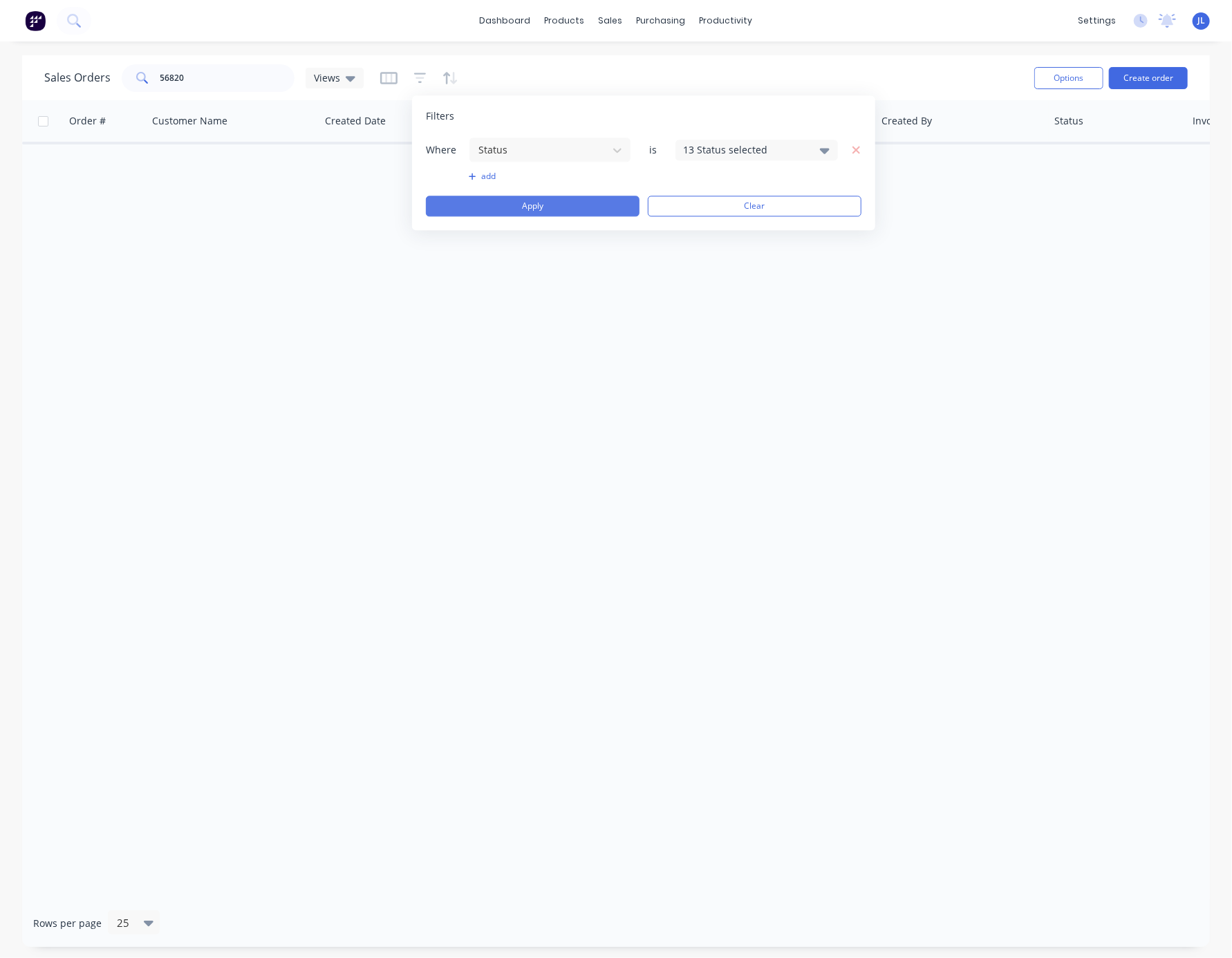 click on "Apply" at bounding box center [532, 206] 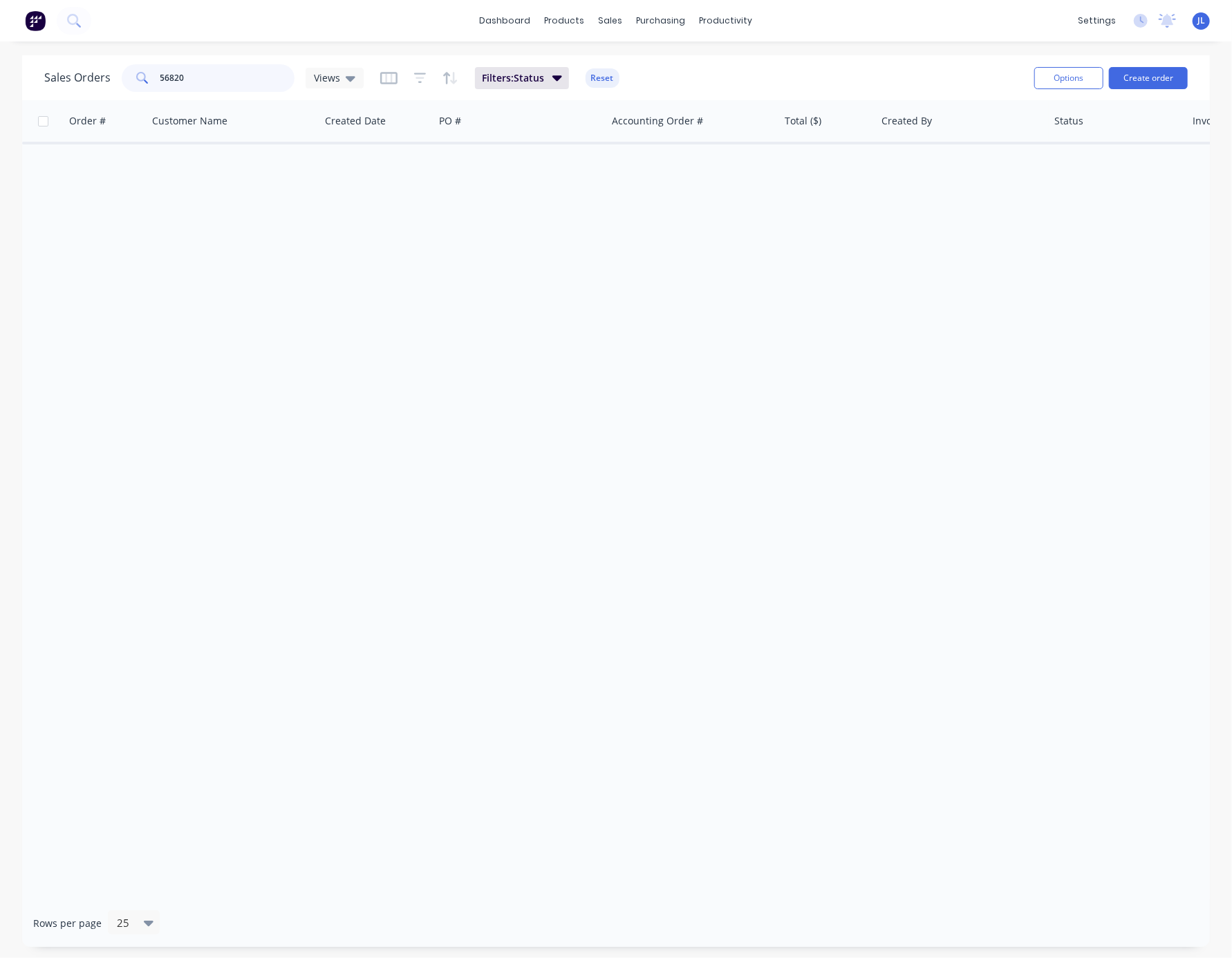 drag, startPoint x: 189, startPoint y: 79, endPoint x: 93, endPoint y: 83, distance: 96.0833 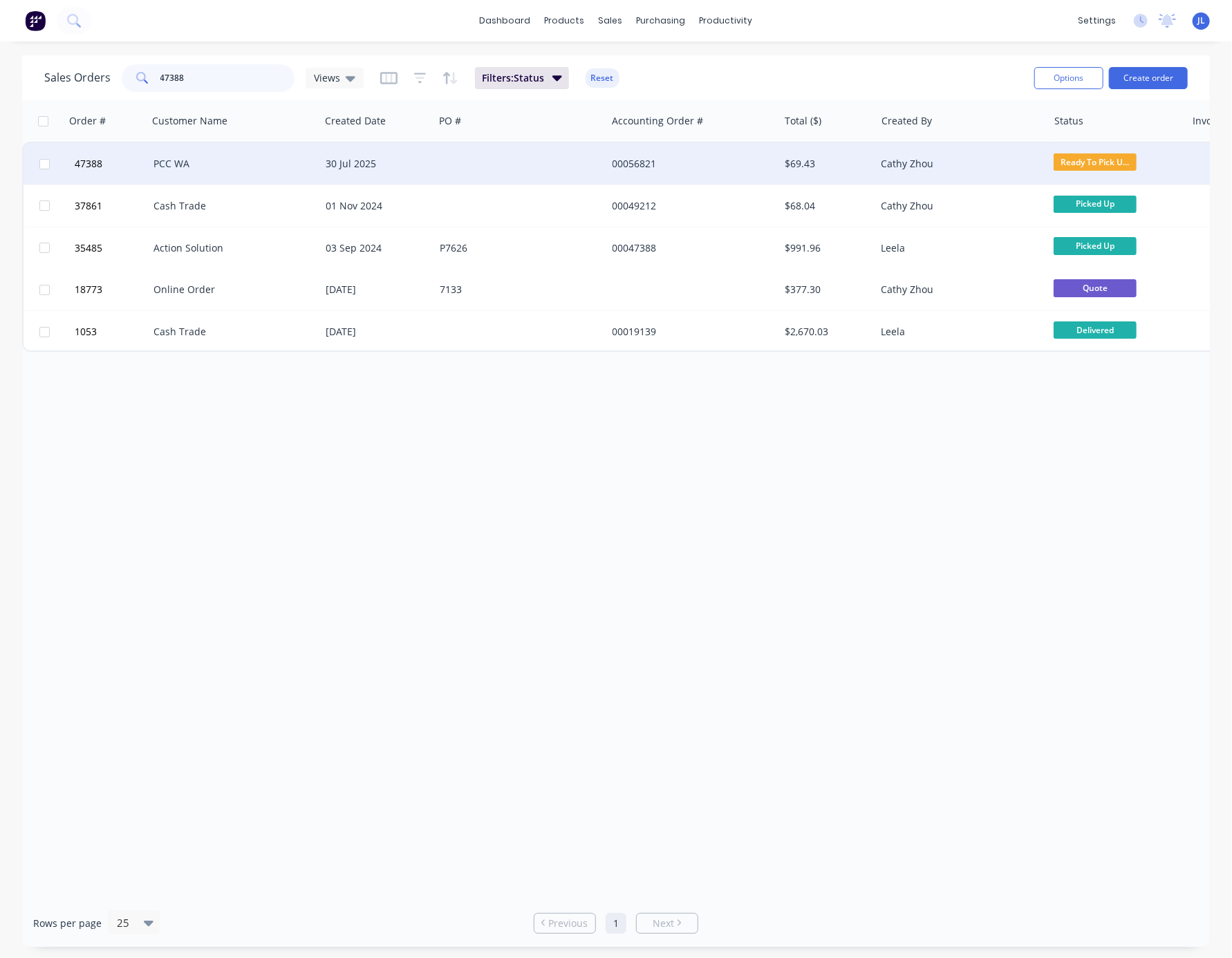 type on "47388" 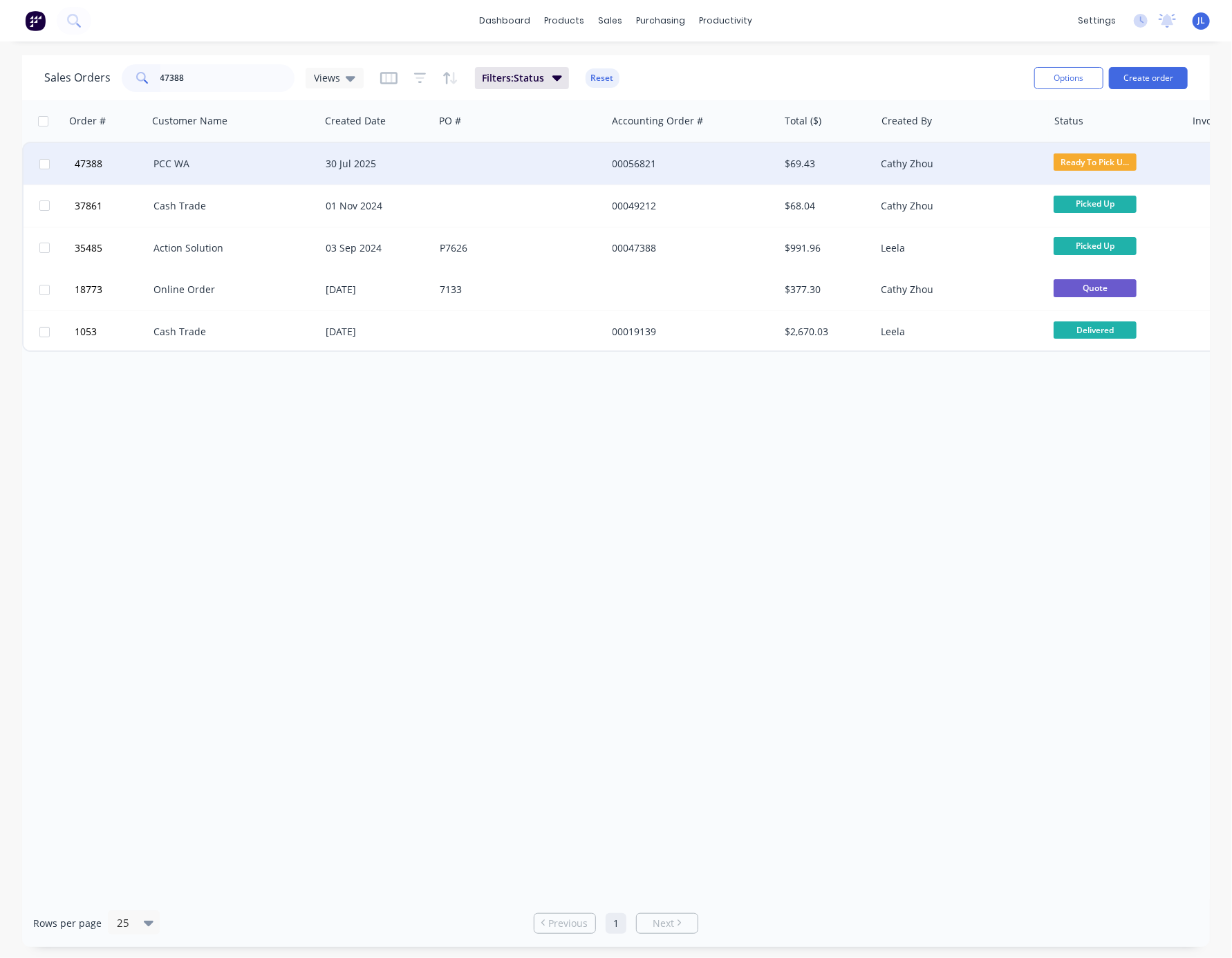 click on "00056821" at bounding box center (689, 164) 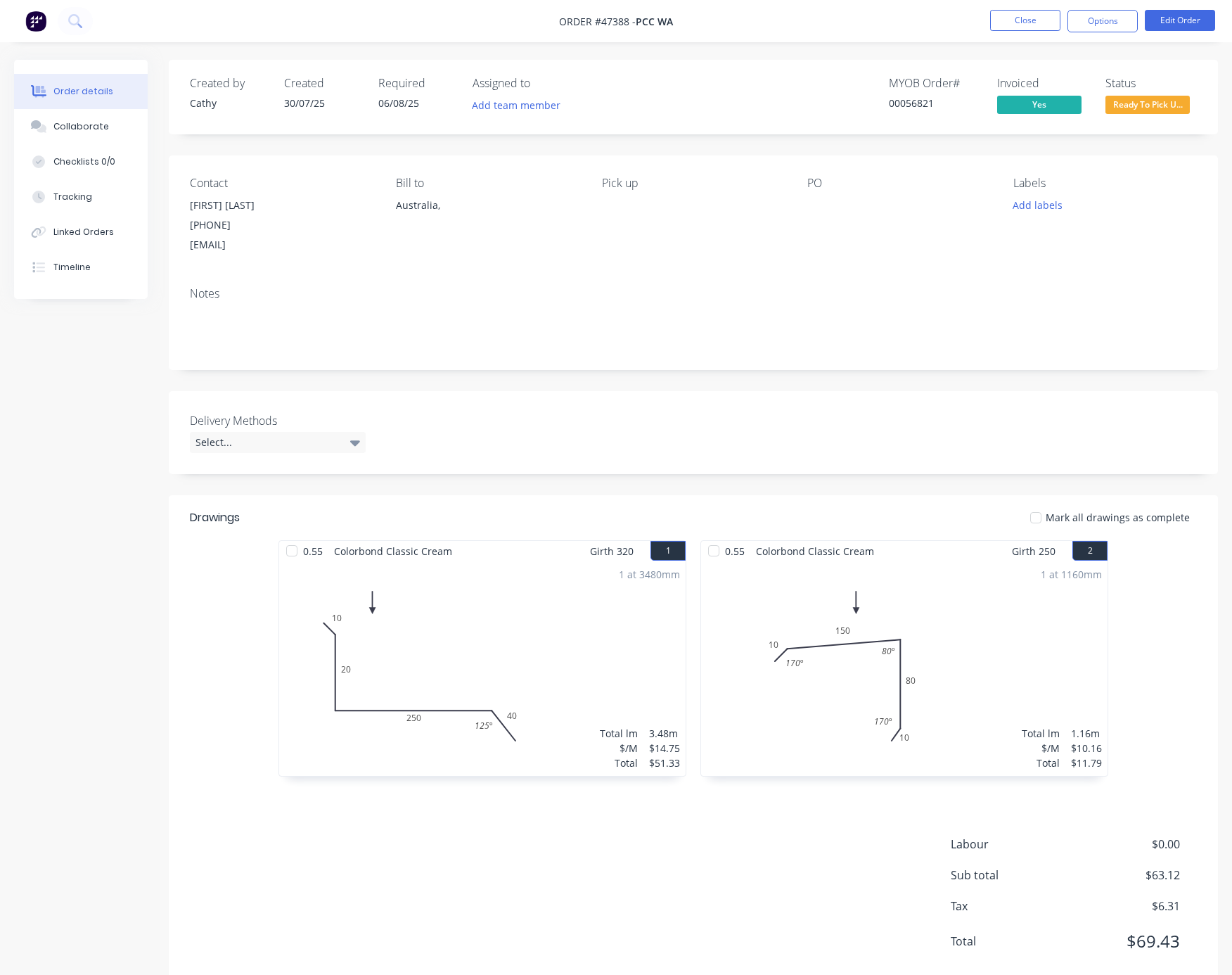 drag, startPoint x: 743, startPoint y: 260, endPoint x: 819, endPoint y: 120, distance: 159.29846 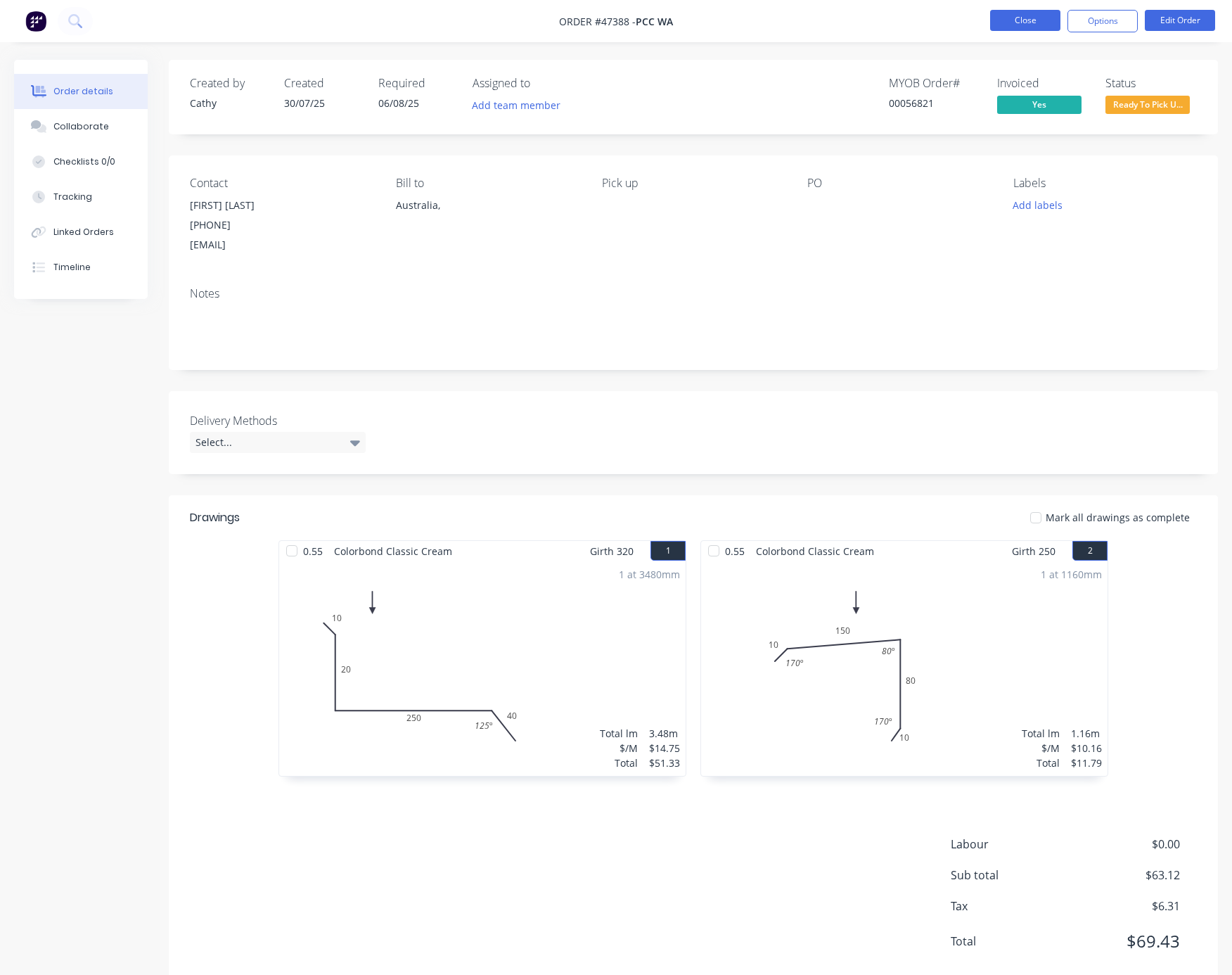 click on "Close" at bounding box center [1025, 20] 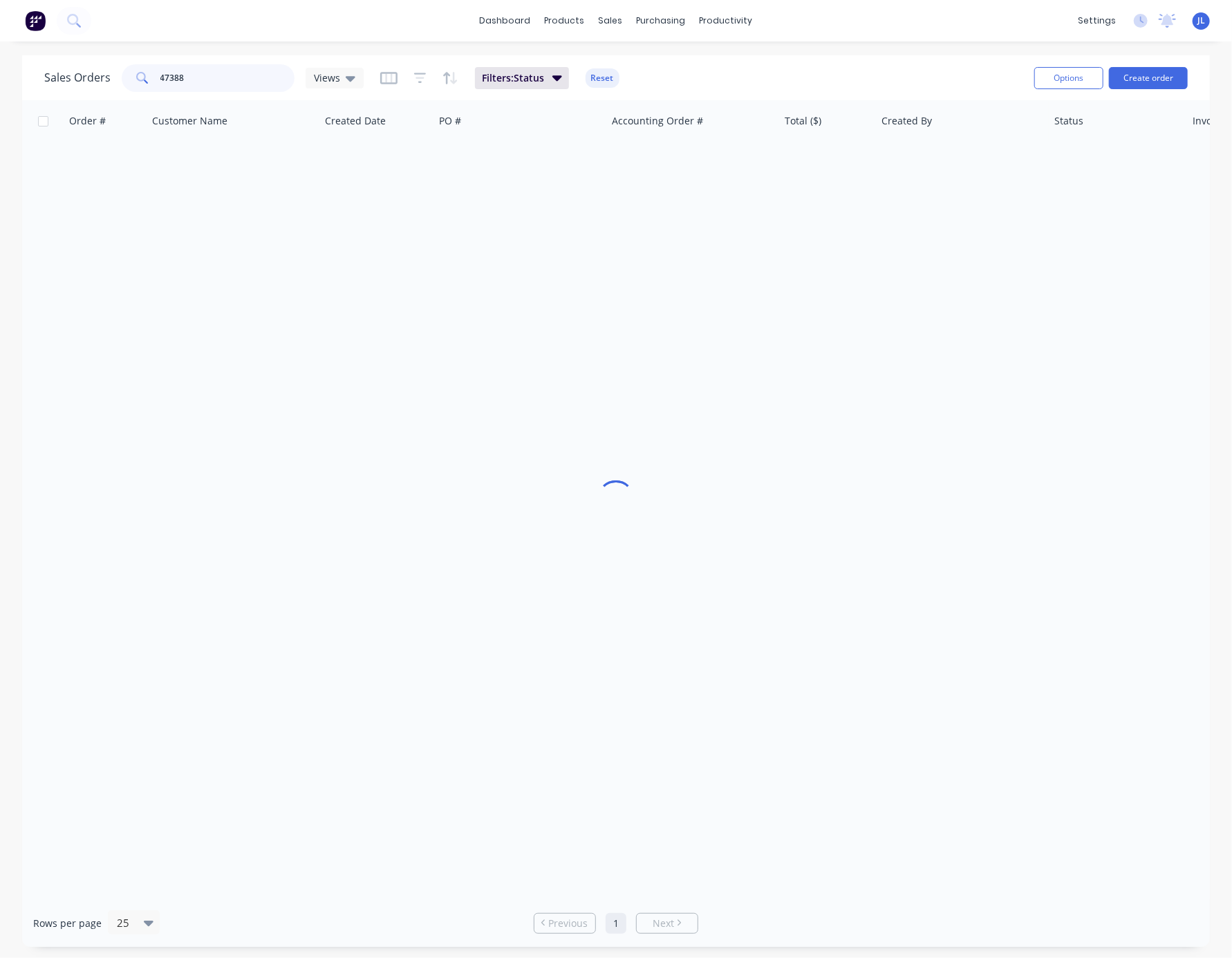 drag, startPoint x: 200, startPoint y: 71, endPoint x: 127, endPoint y: 79, distance: 73.43705 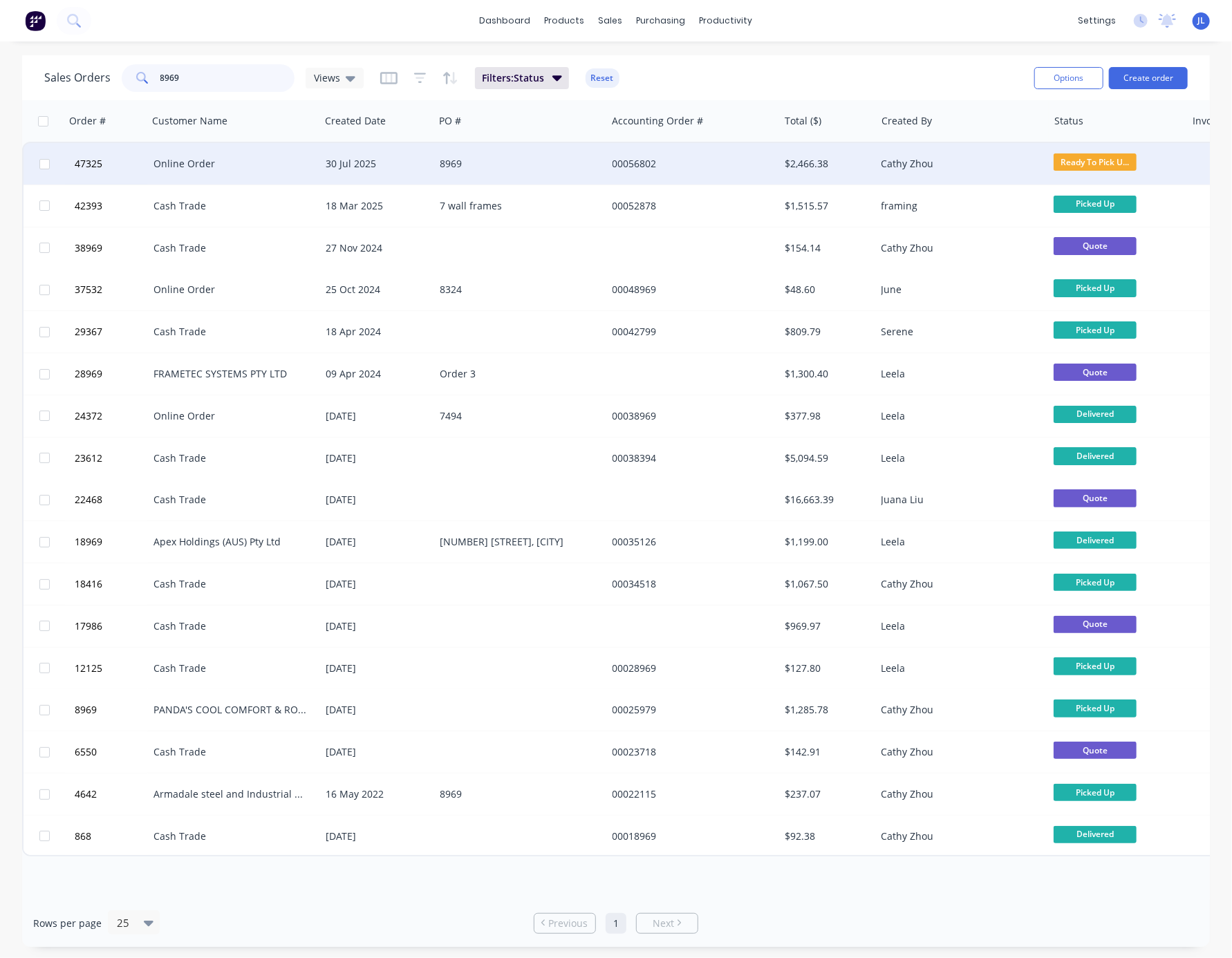 type on "8969" 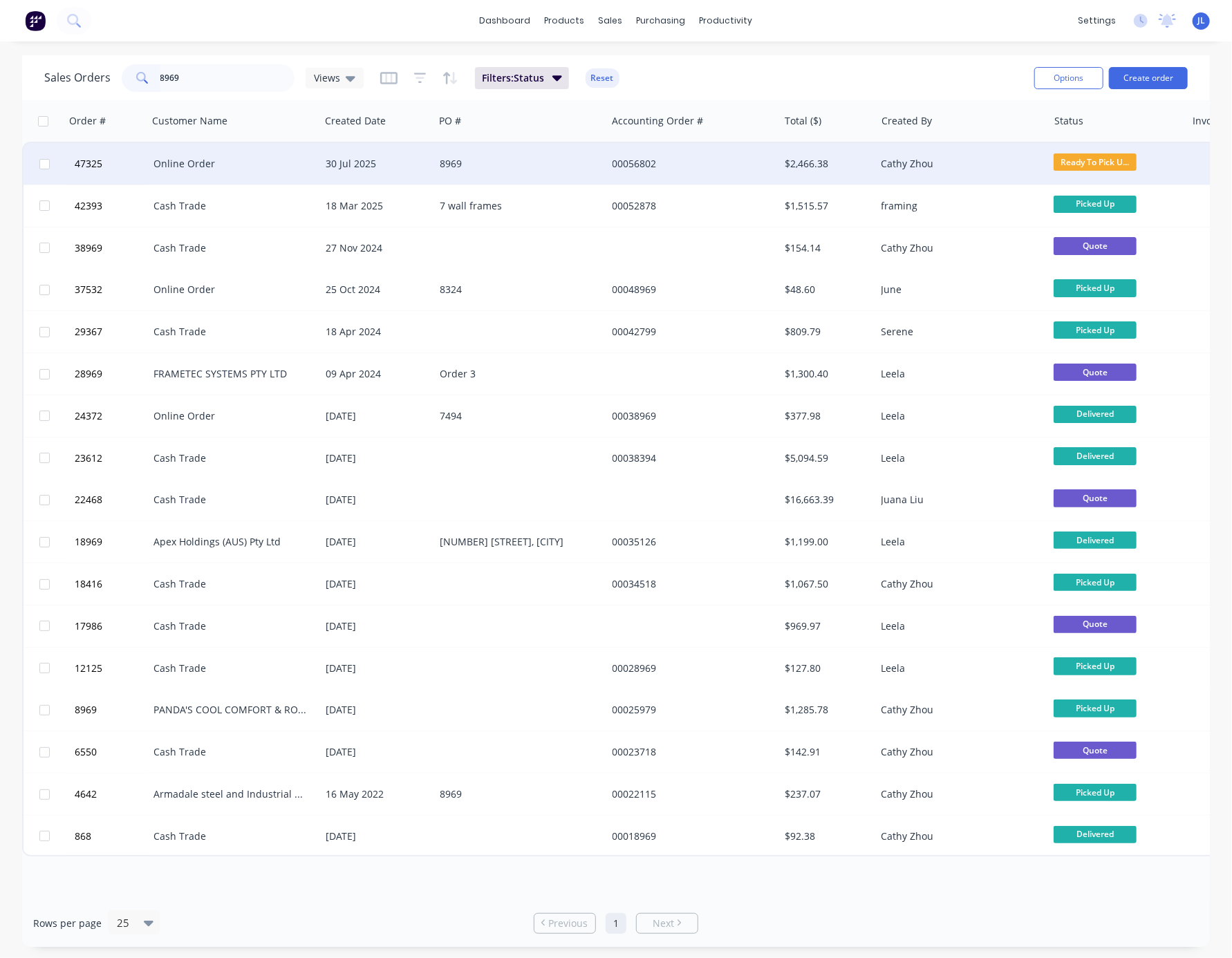 click on "Online Order" at bounding box center [230, 164] 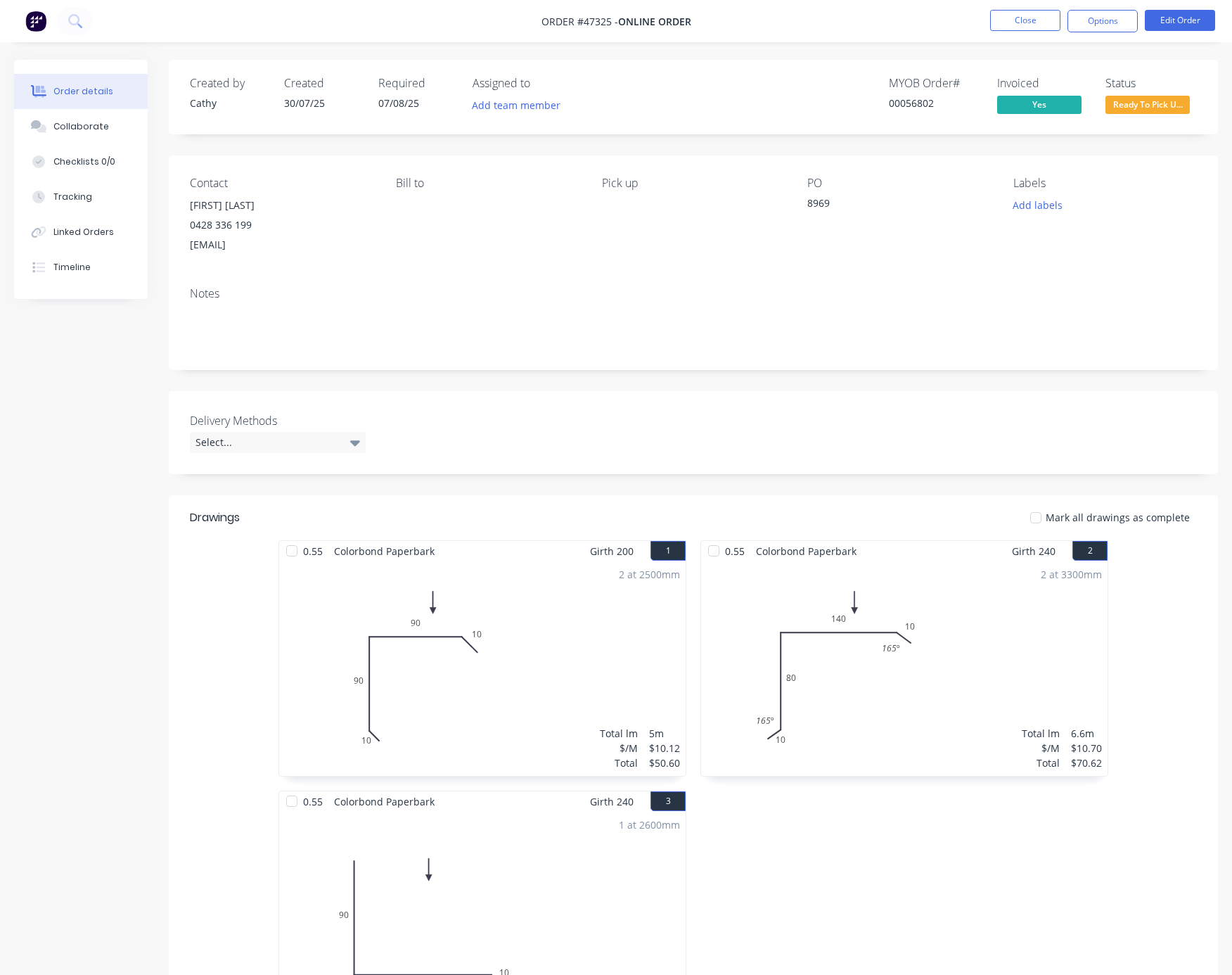 drag, startPoint x: 682, startPoint y: 98, endPoint x: 648, endPoint y: 113, distance: 37 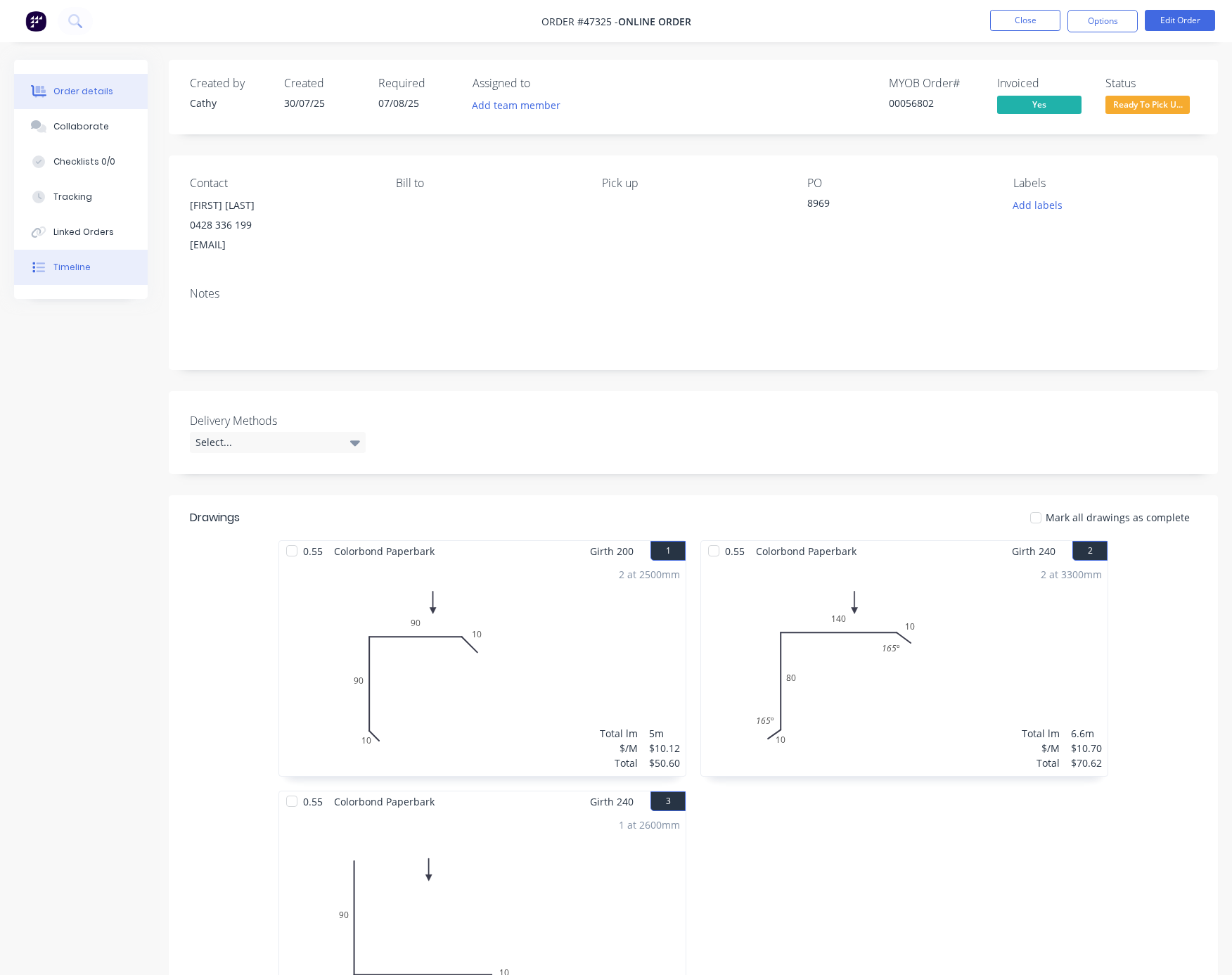 click on "Timeline" at bounding box center [81, 267] 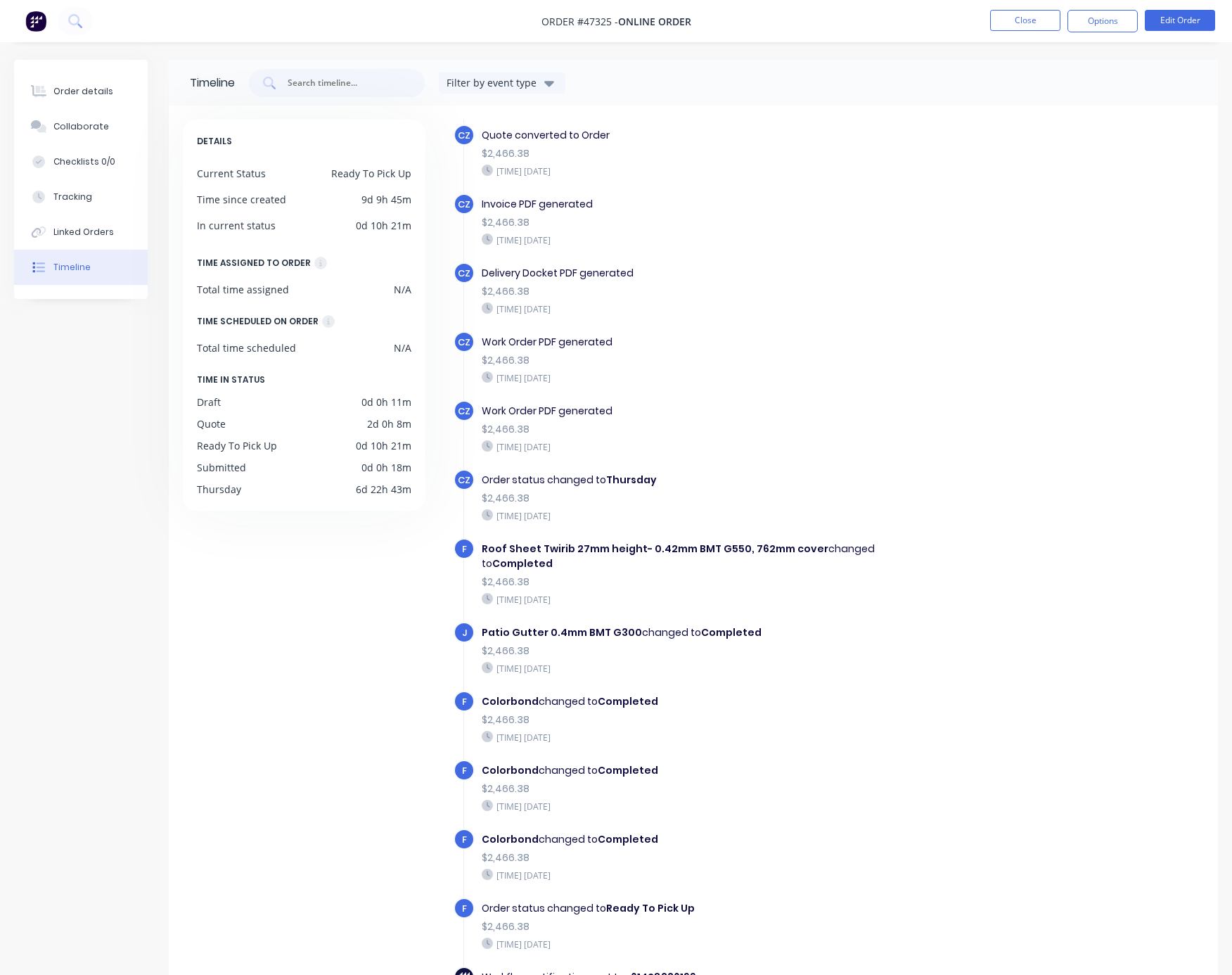 scroll, scrollTop: 0, scrollLeft: 0, axis: both 